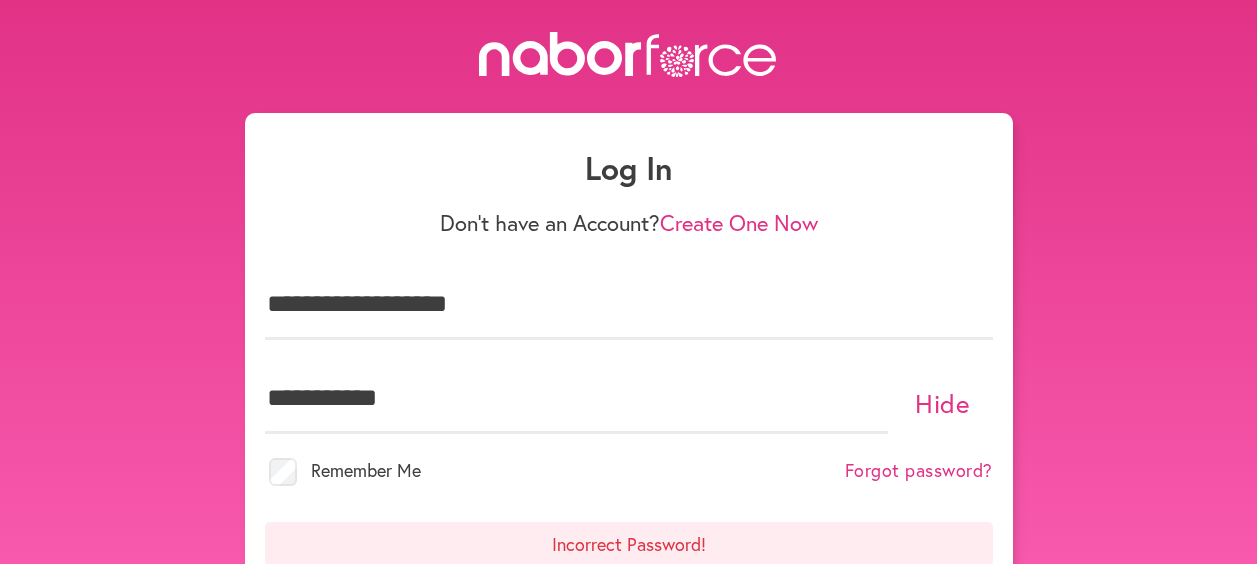 scroll, scrollTop: 158, scrollLeft: 0, axis: vertical 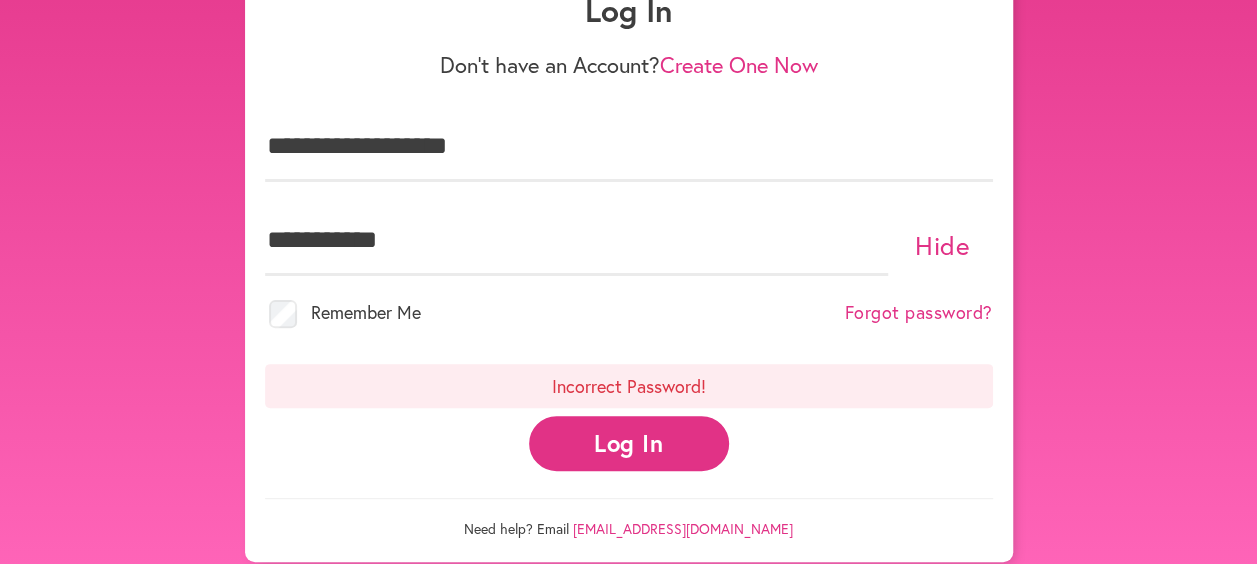 click on "Forgot password?" at bounding box center [919, 313] 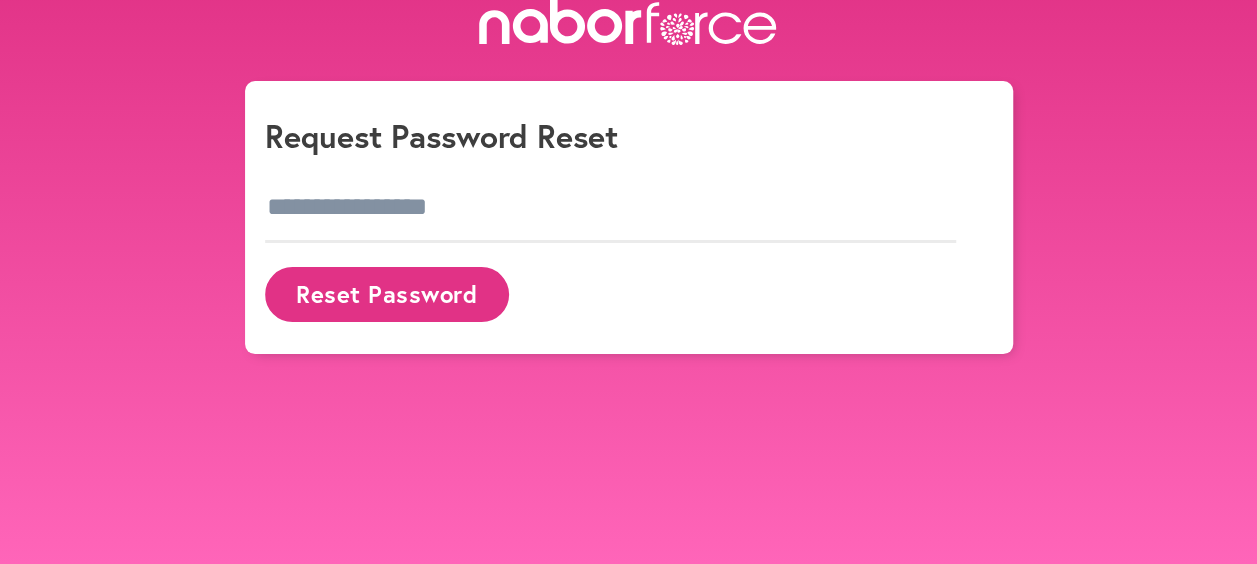 scroll, scrollTop: 32, scrollLeft: 0, axis: vertical 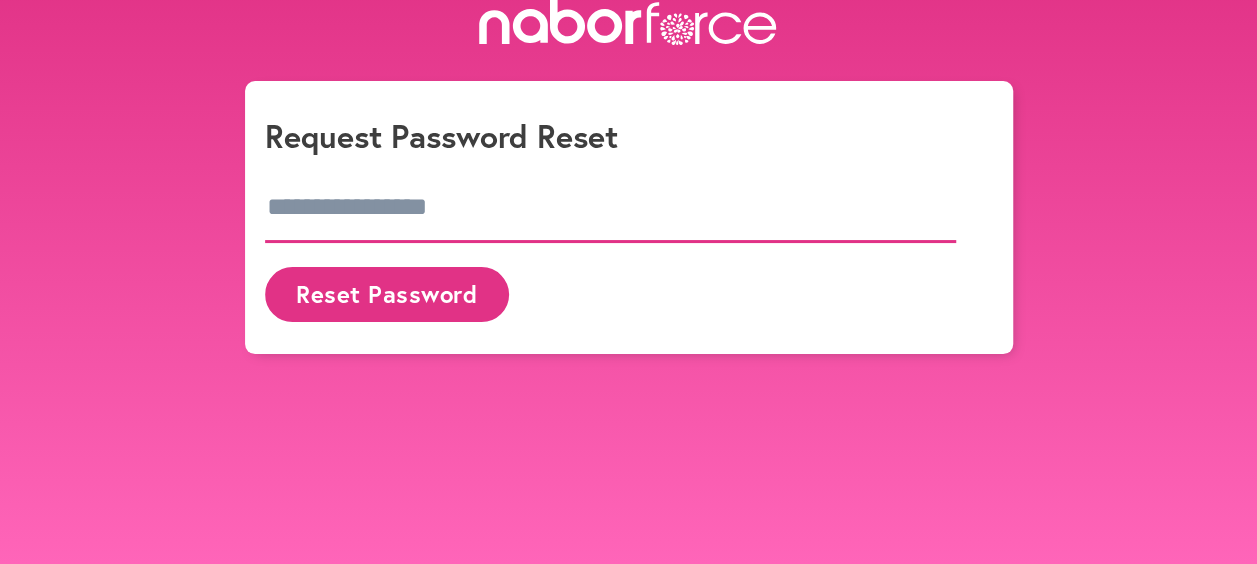 click at bounding box center [611, 208] 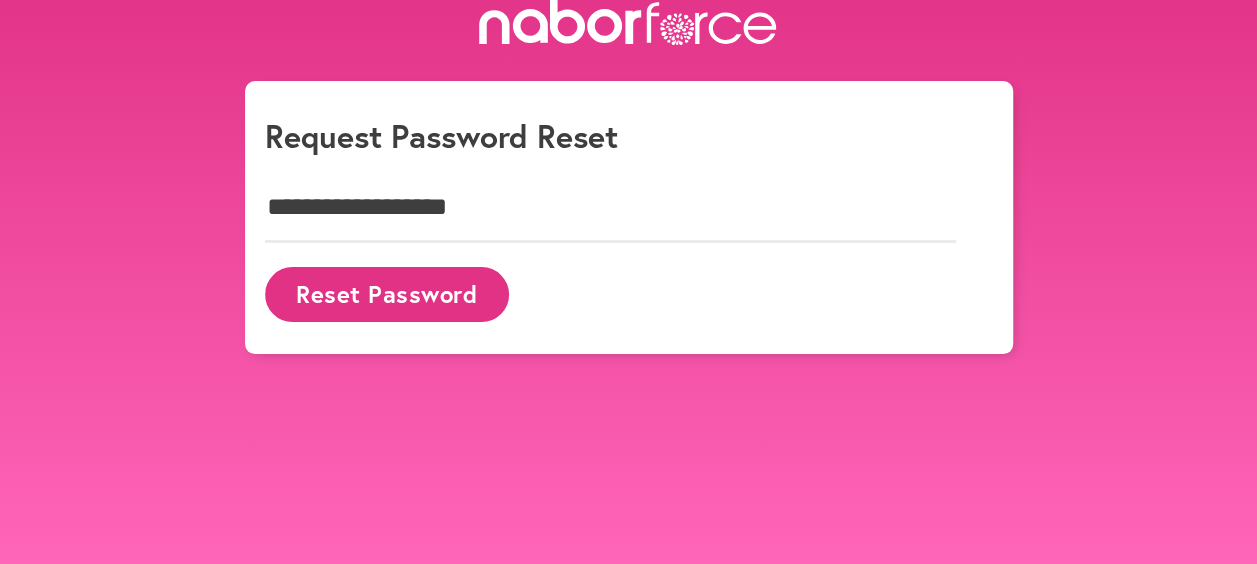 click on "Reset Password" at bounding box center (387, 294) 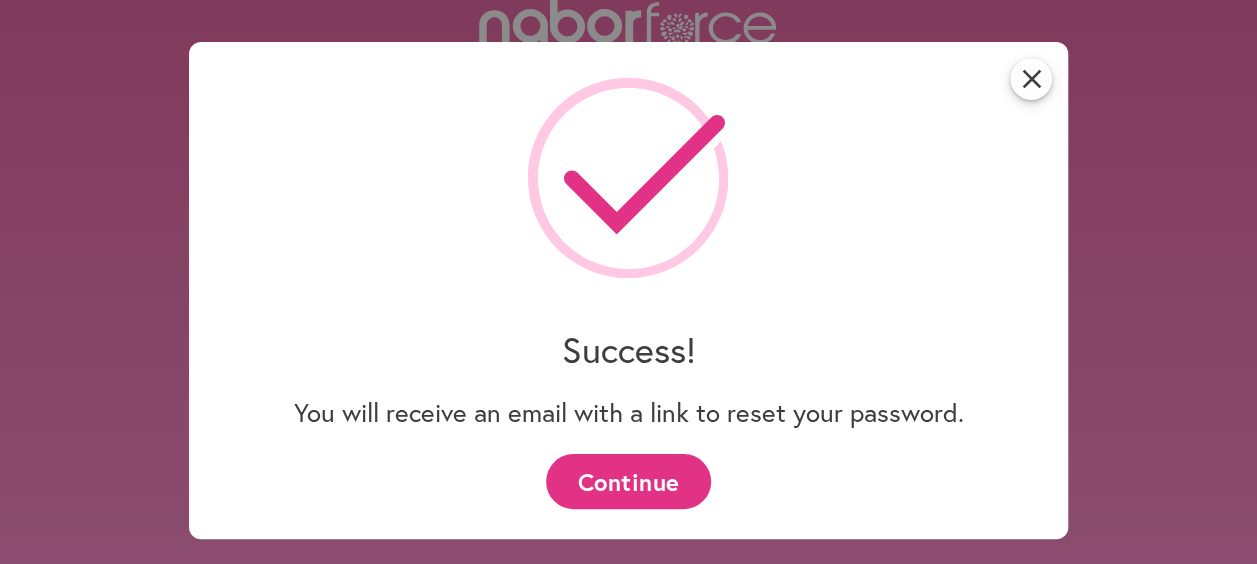 click on "Continue" at bounding box center [628, 481] 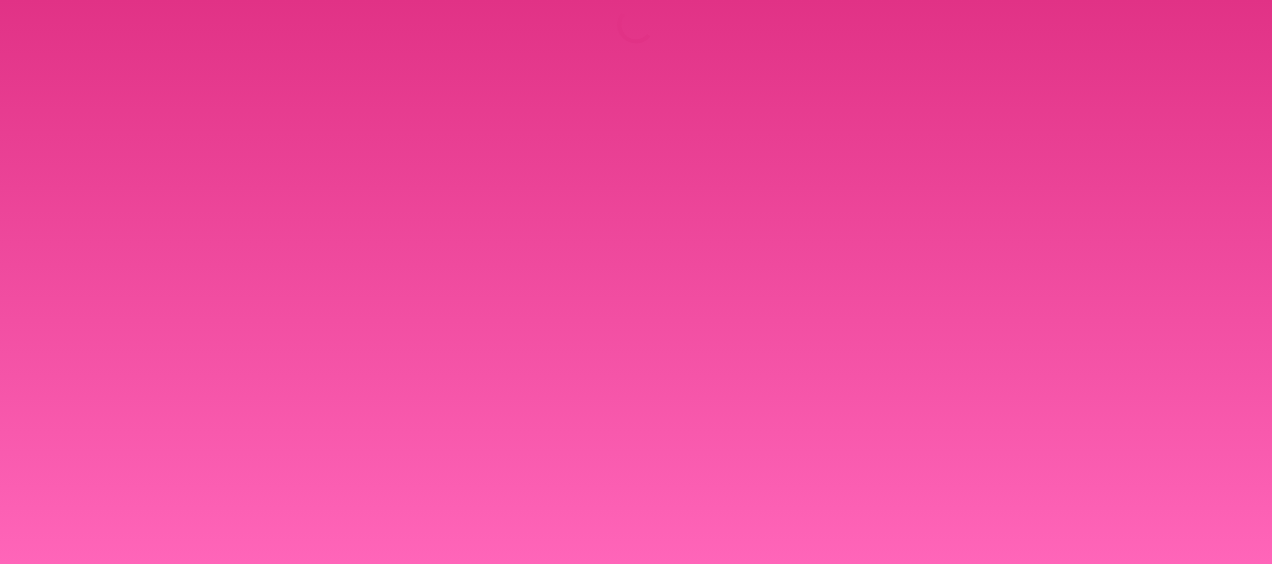 scroll, scrollTop: 0, scrollLeft: 0, axis: both 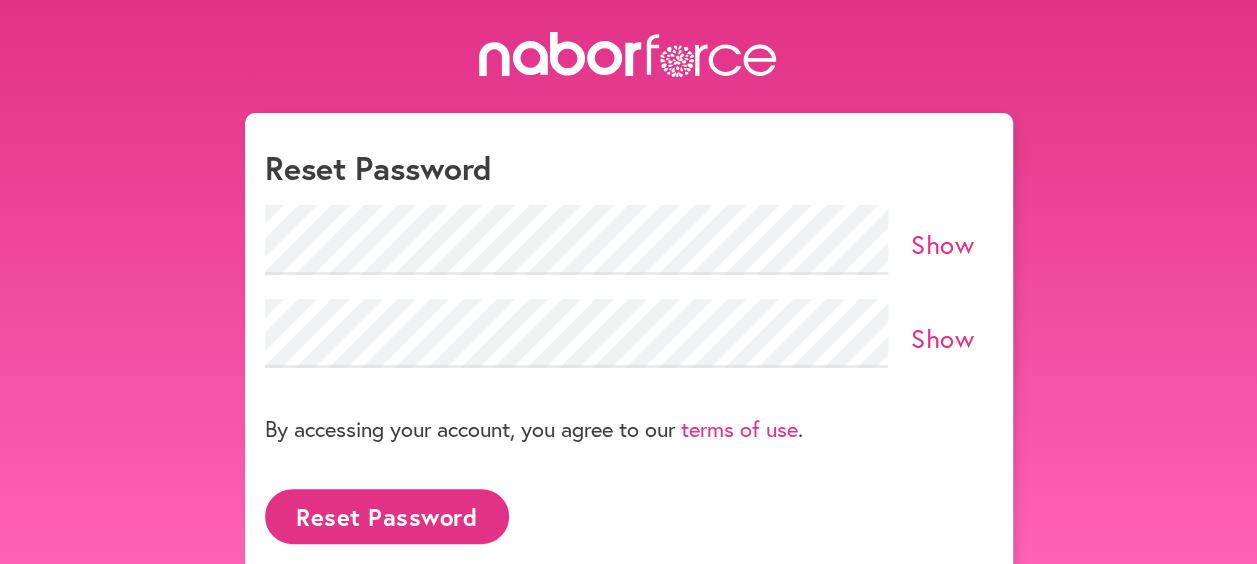 click on "Show" at bounding box center [942, 244] 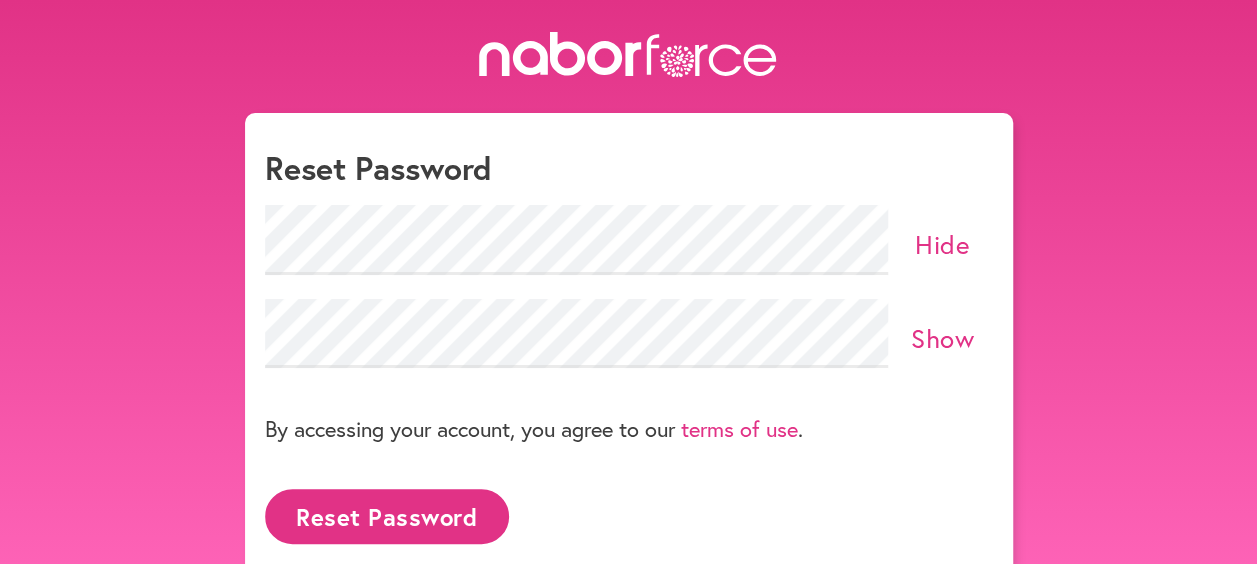 click on "Show" at bounding box center [942, 338] 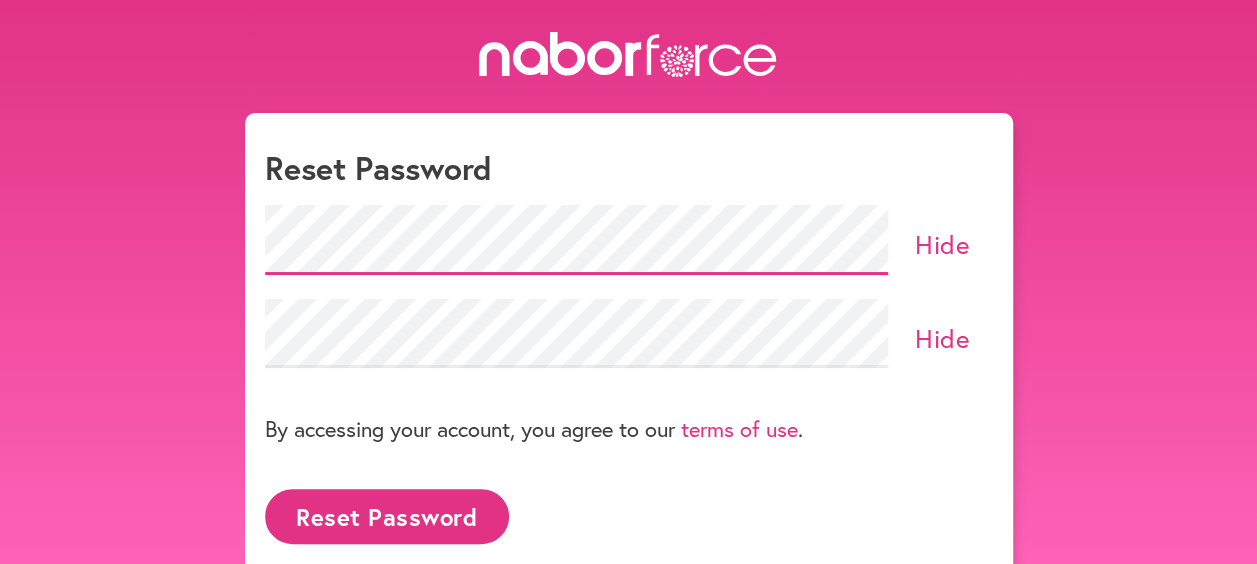 scroll, scrollTop: 32, scrollLeft: 0, axis: vertical 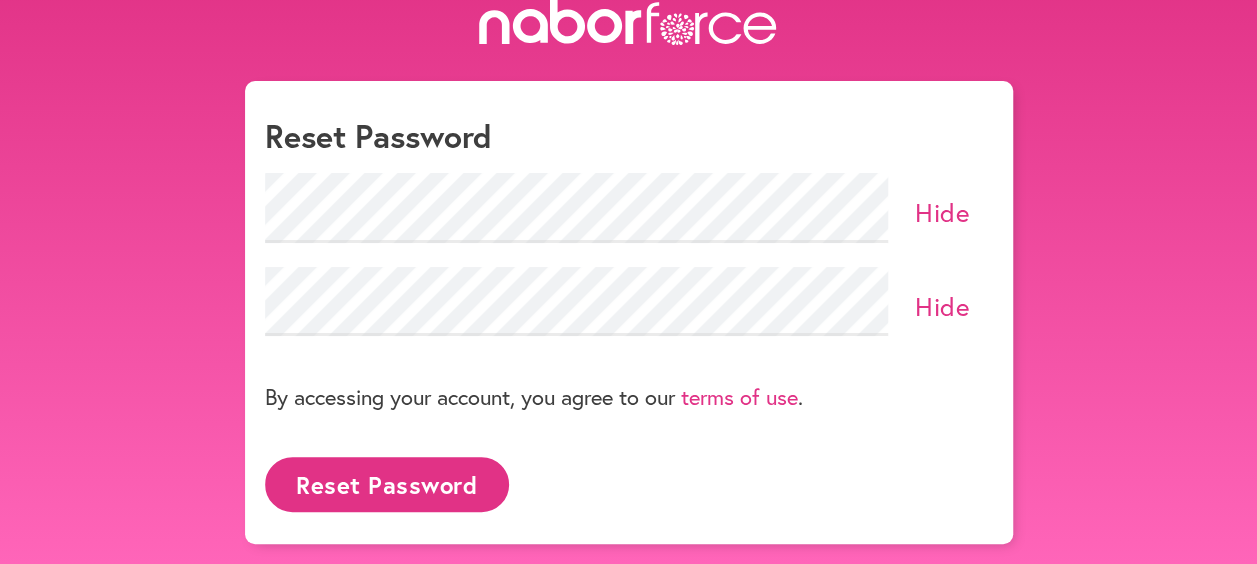 click on "Reset Password" at bounding box center [387, 484] 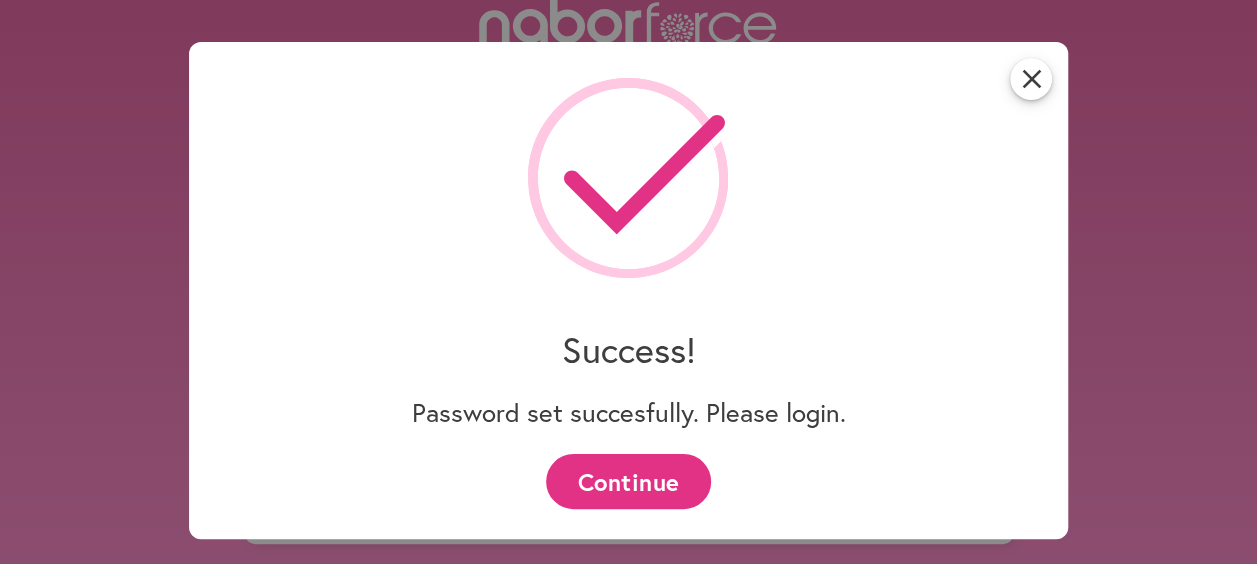 click on "Continue" at bounding box center (628, 481) 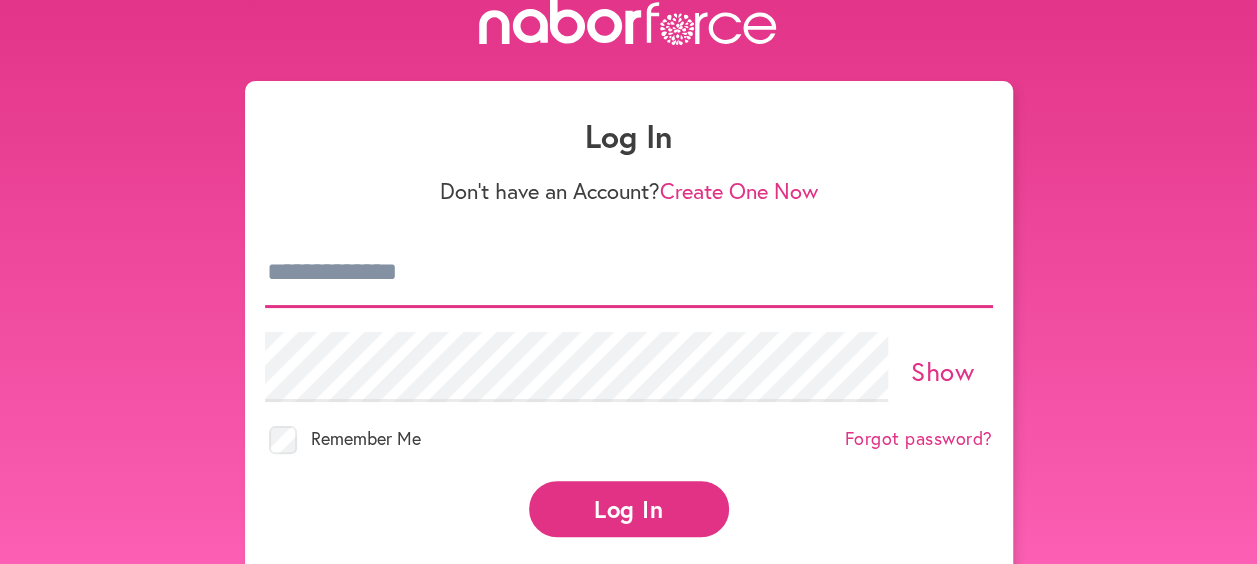 type on "**********" 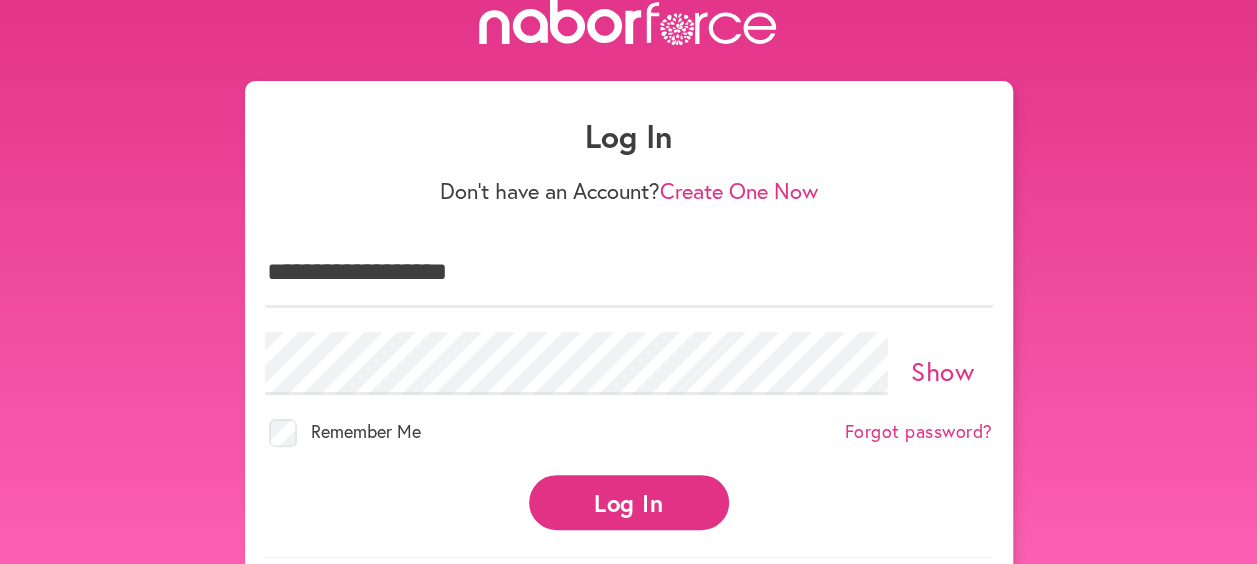 click on "Show" at bounding box center [942, 371] 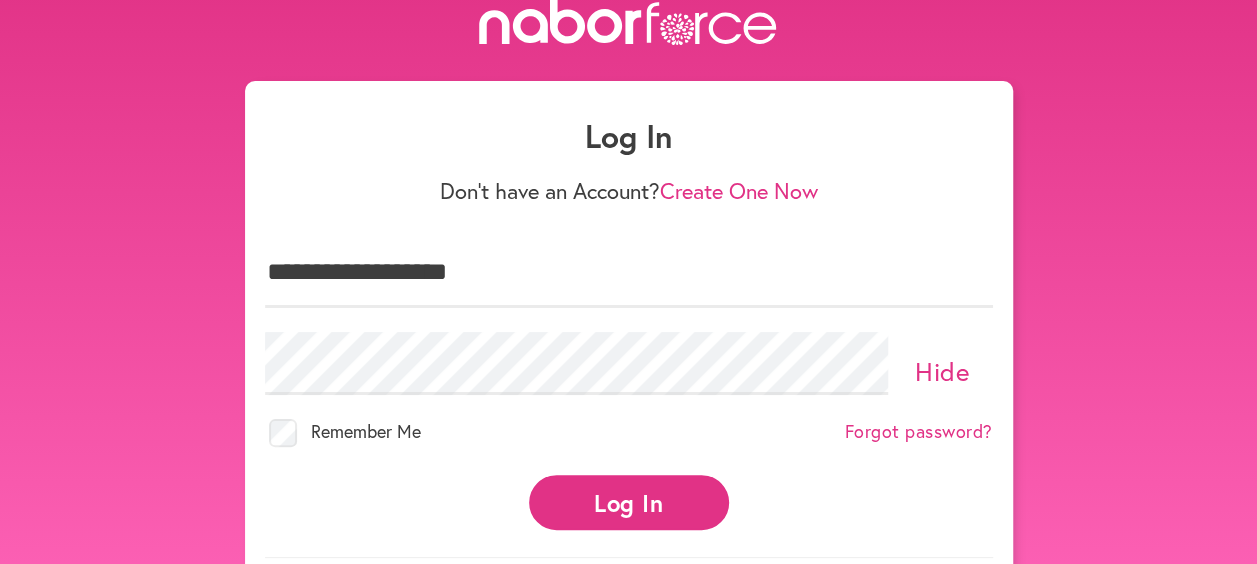 scroll, scrollTop: 99, scrollLeft: 0, axis: vertical 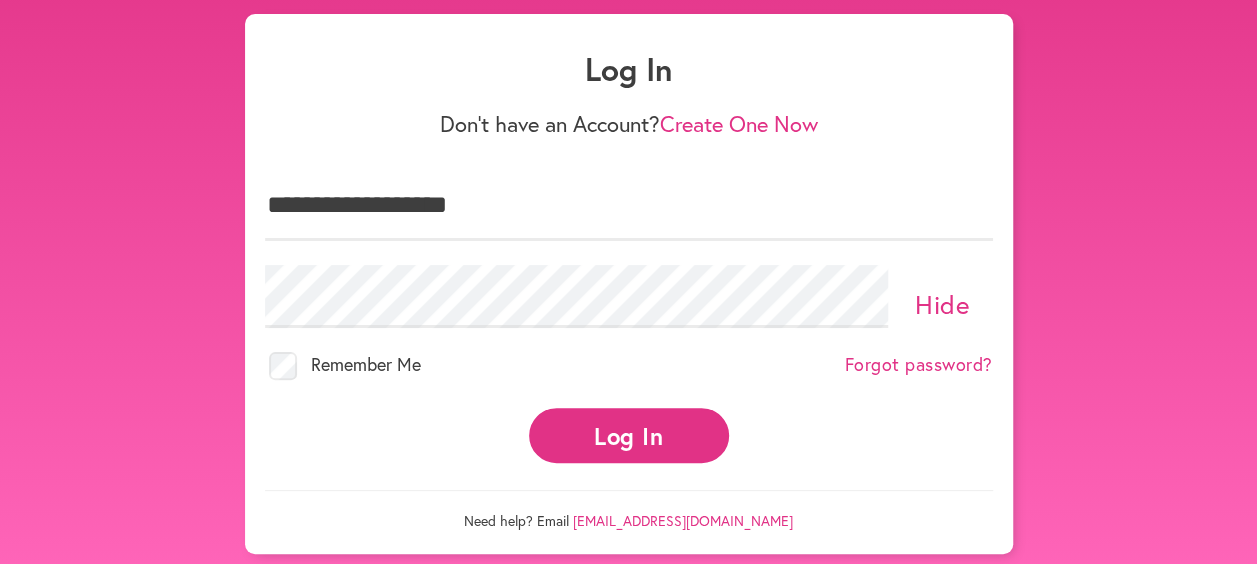 click on "Log In" at bounding box center [629, 435] 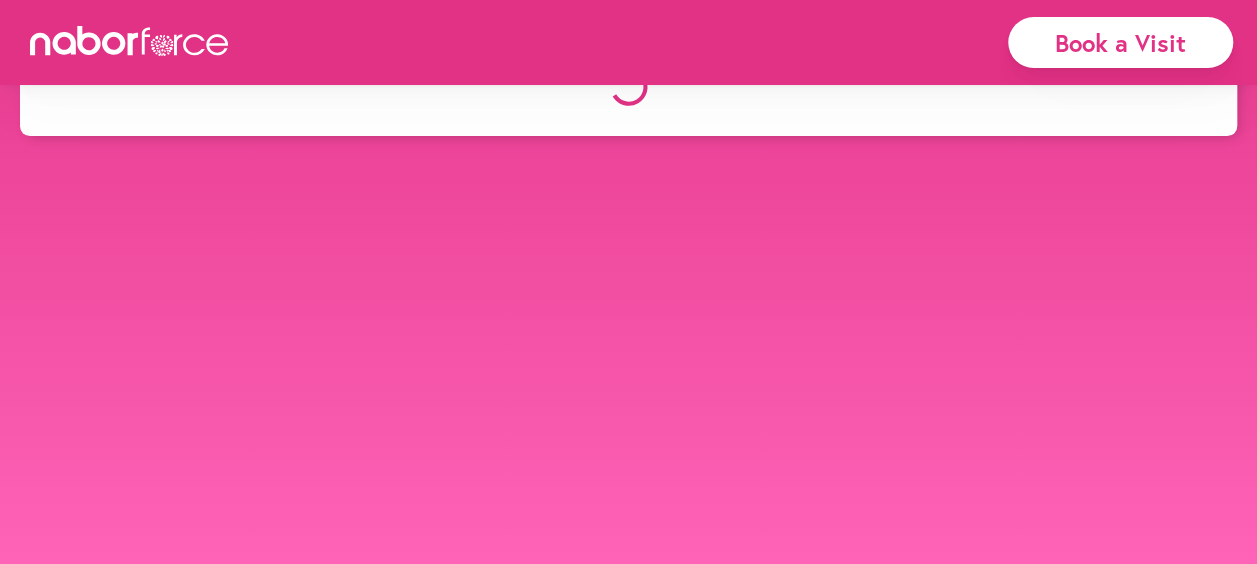 scroll, scrollTop: 0, scrollLeft: 0, axis: both 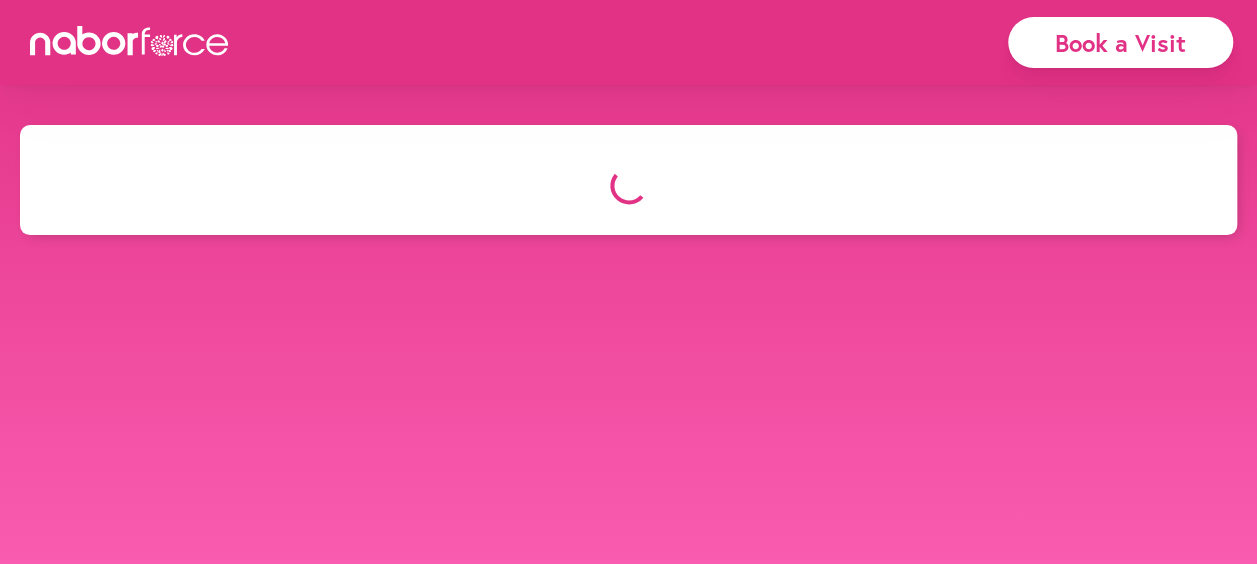select on "*" 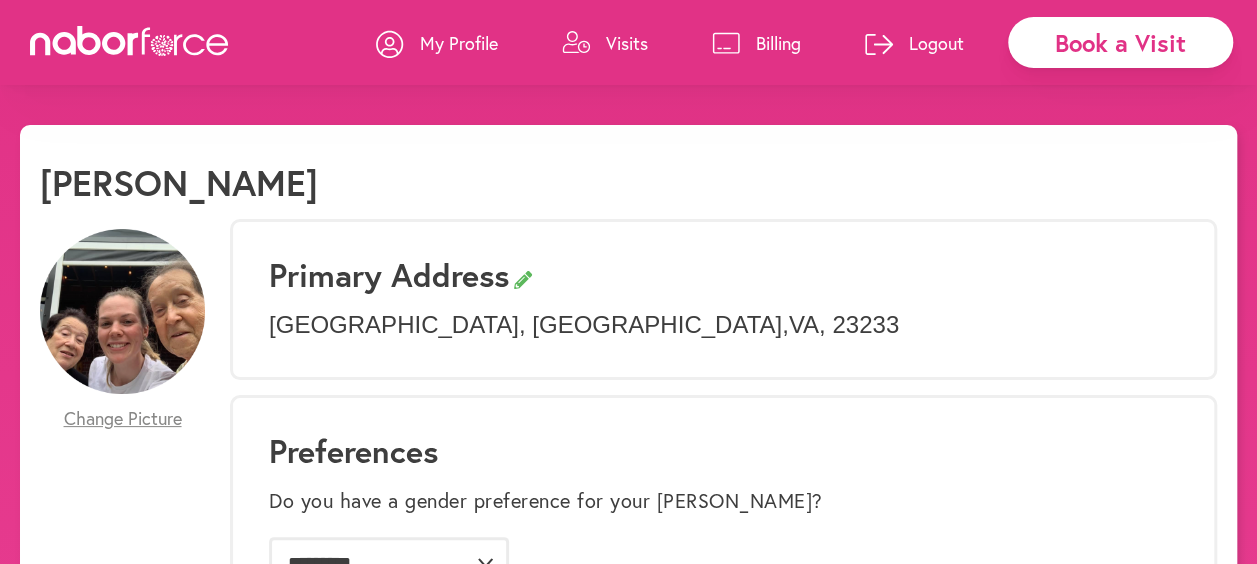 scroll, scrollTop: 0, scrollLeft: 0, axis: both 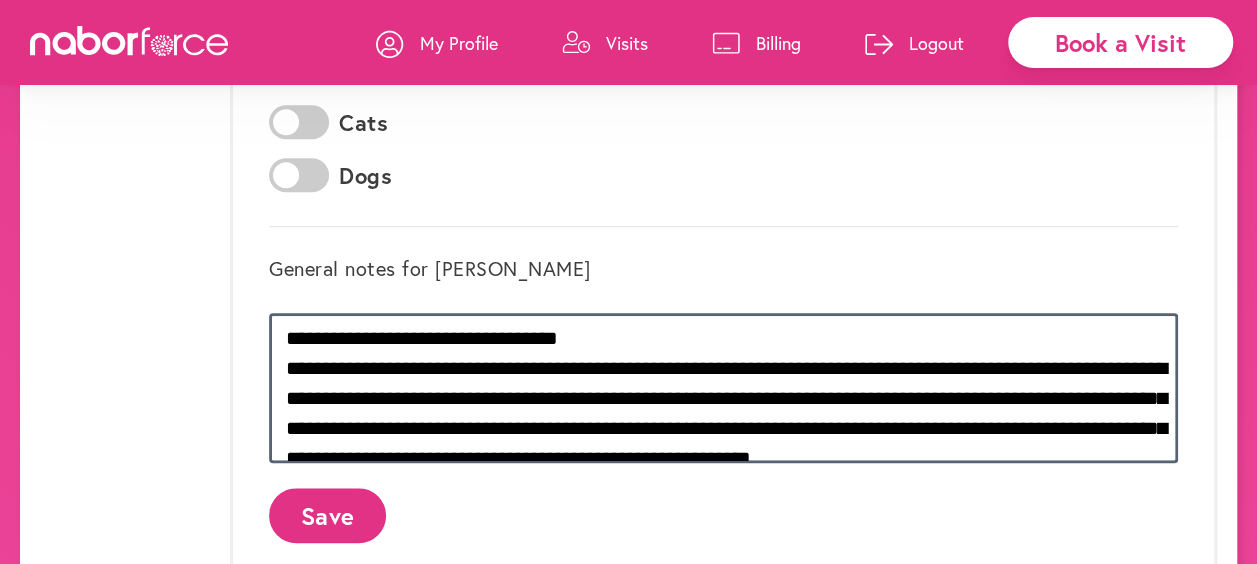 click on "**********" at bounding box center [723, 388] 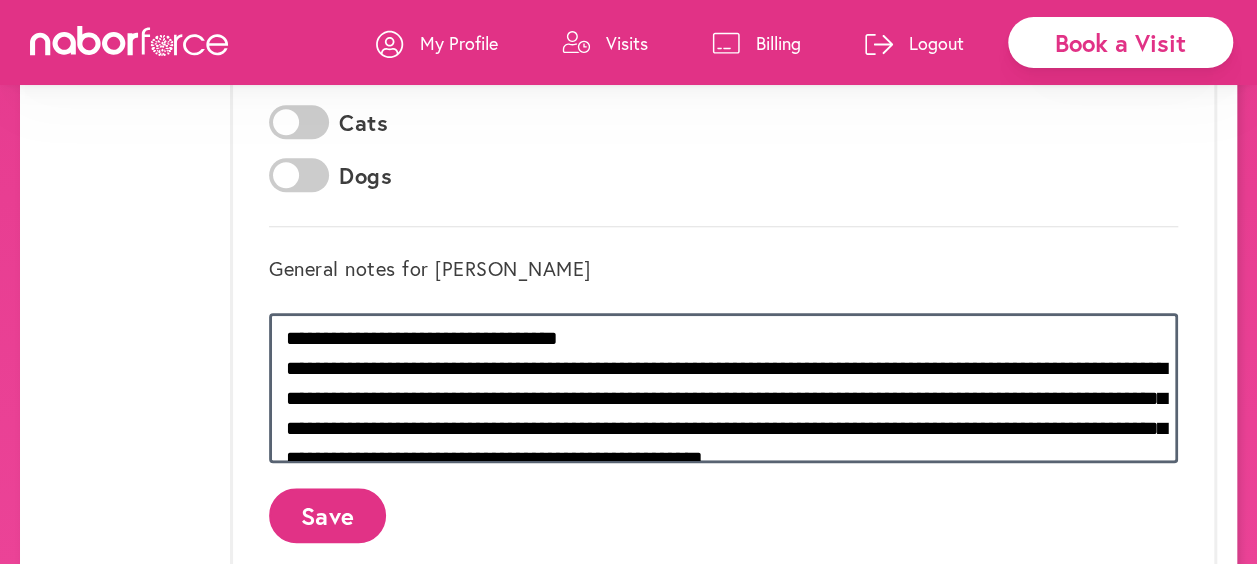 click on "**********" at bounding box center (723, 388) 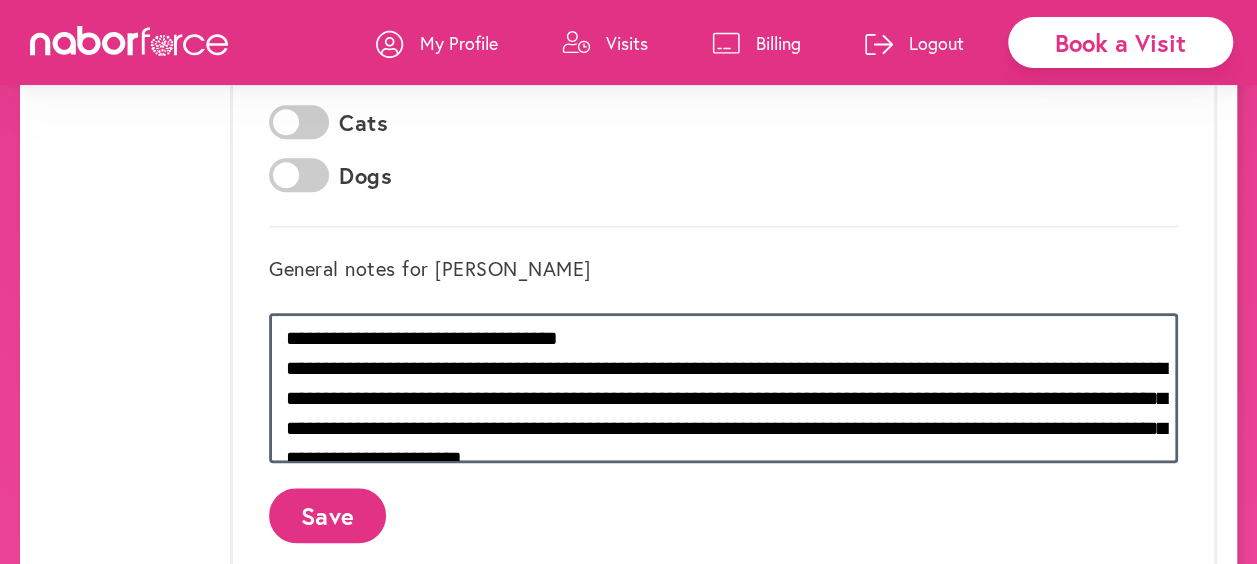 click on "**********" at bounding box center (723, 388) 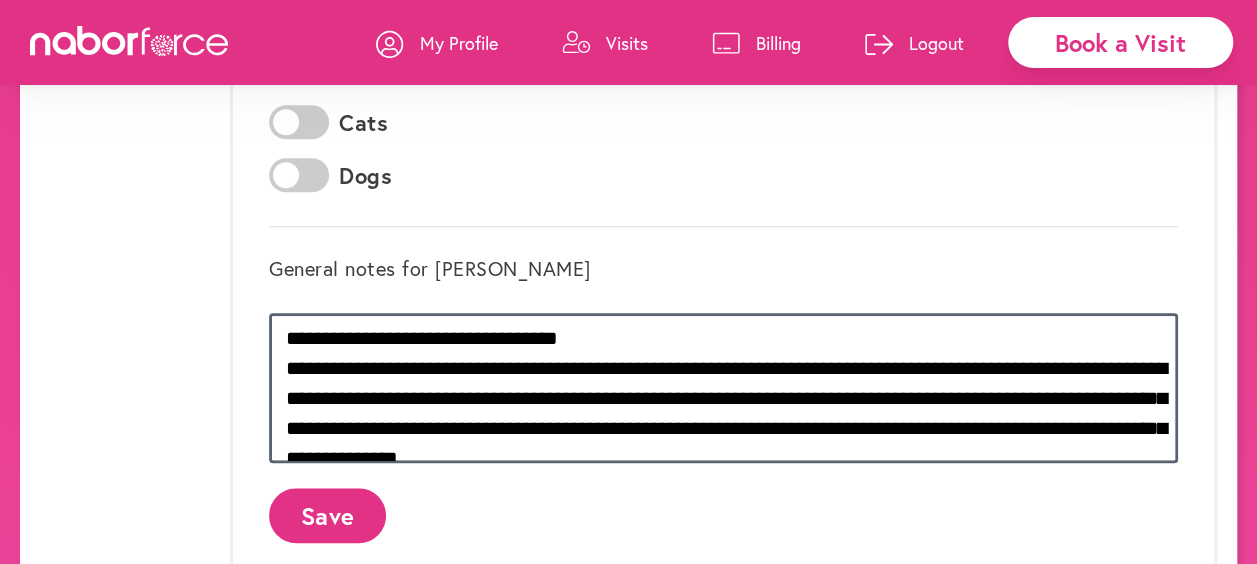 click on "**********" at bounding box center [723, 388] 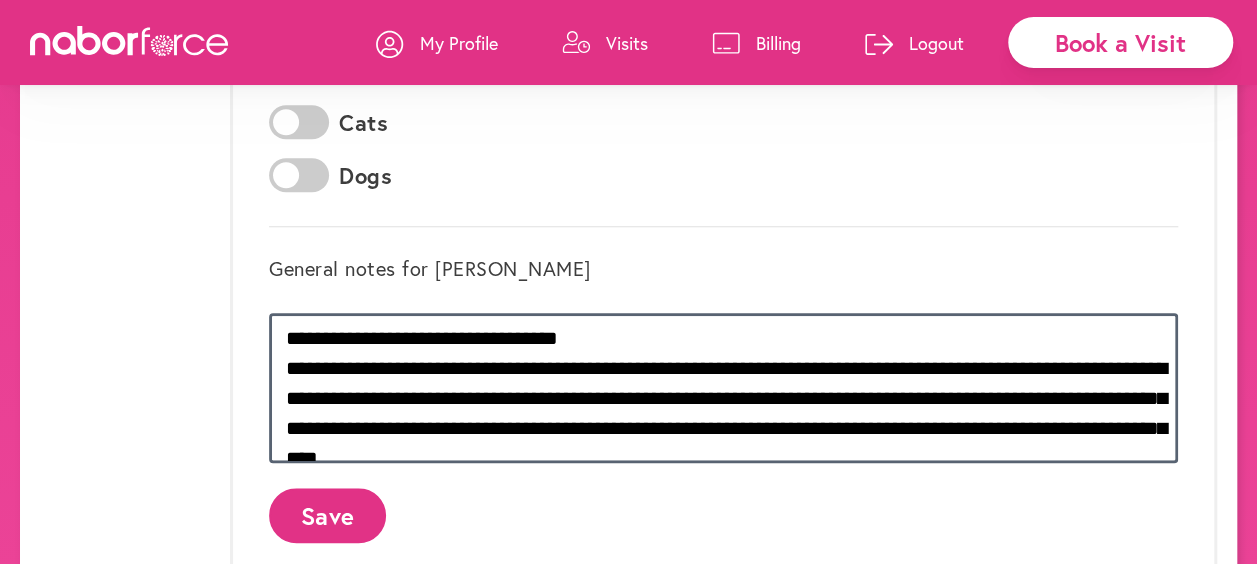 click on "**********" at bounding box center [723, 388] 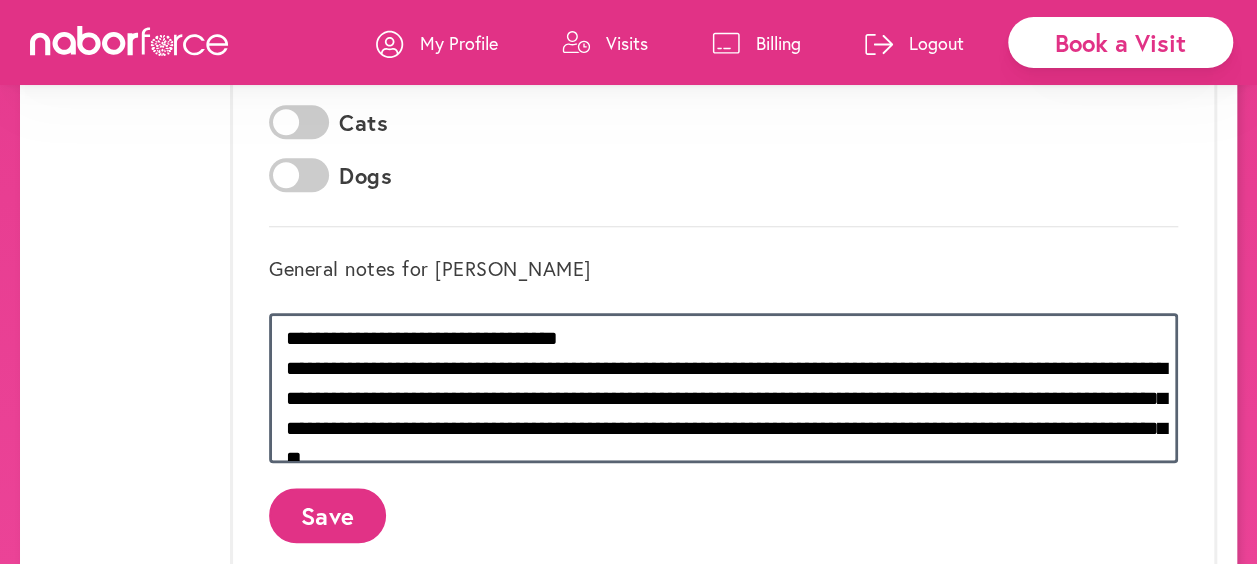 click on "**********" at bounding box center [723, 388] 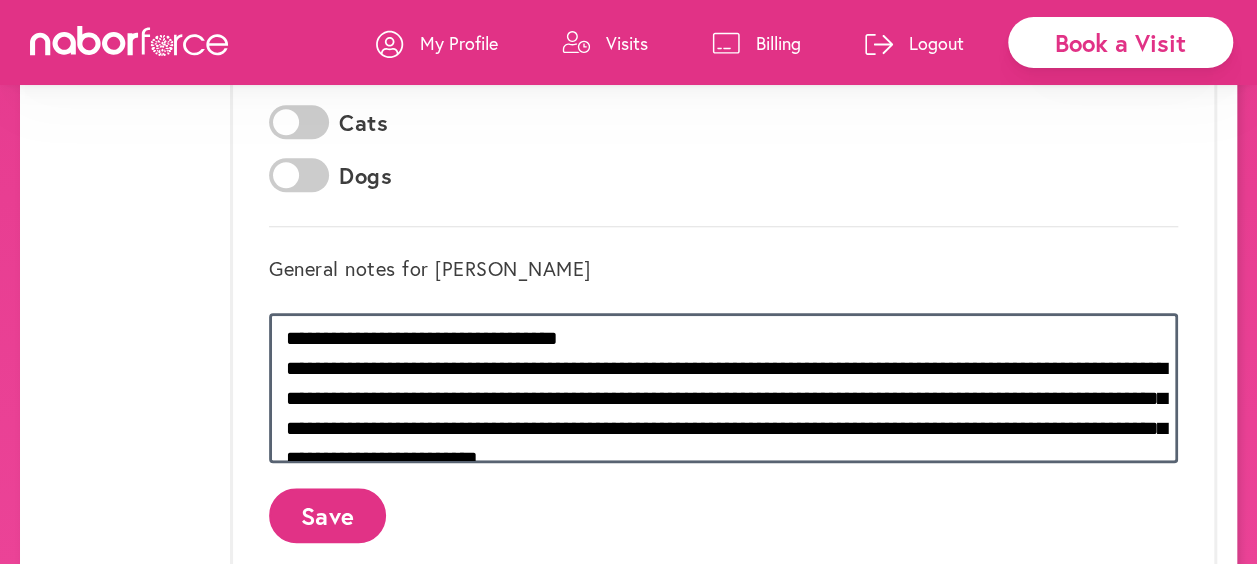 click on "**********" at bounding box center [723, 388] 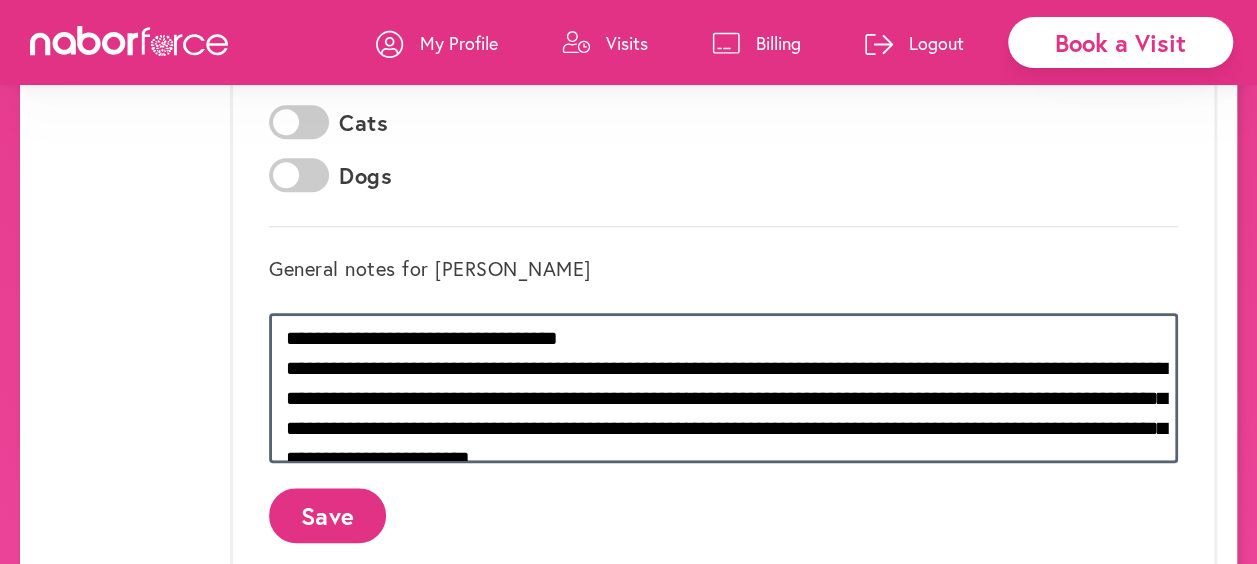 click on "**********" at bounding box center (723, 388) 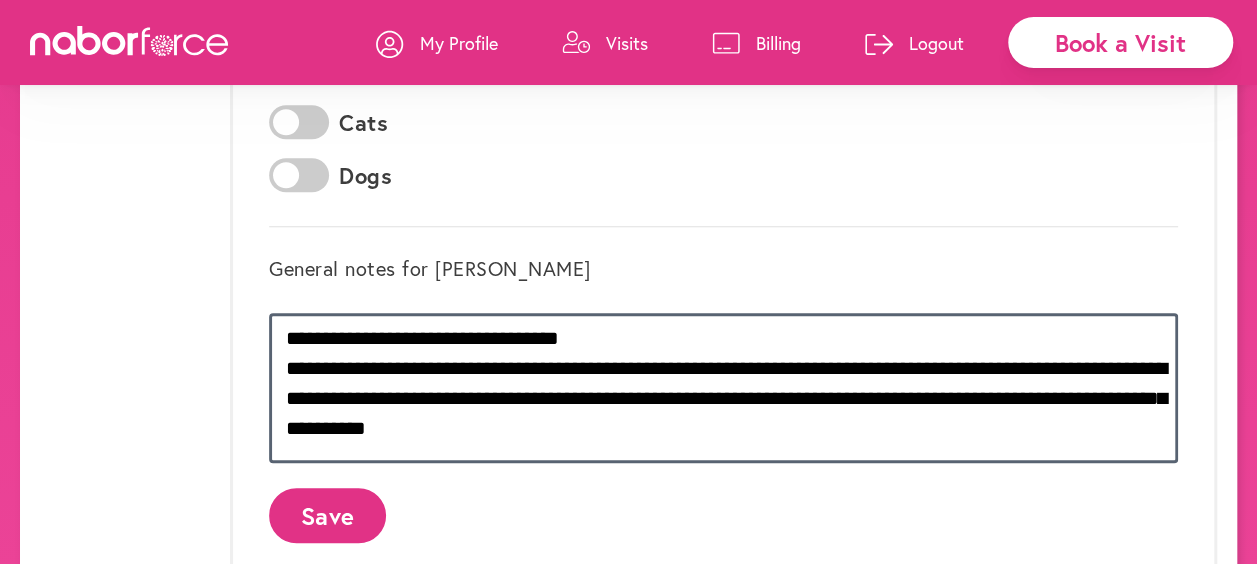 click on "**********" at bounding box center (723, 388) 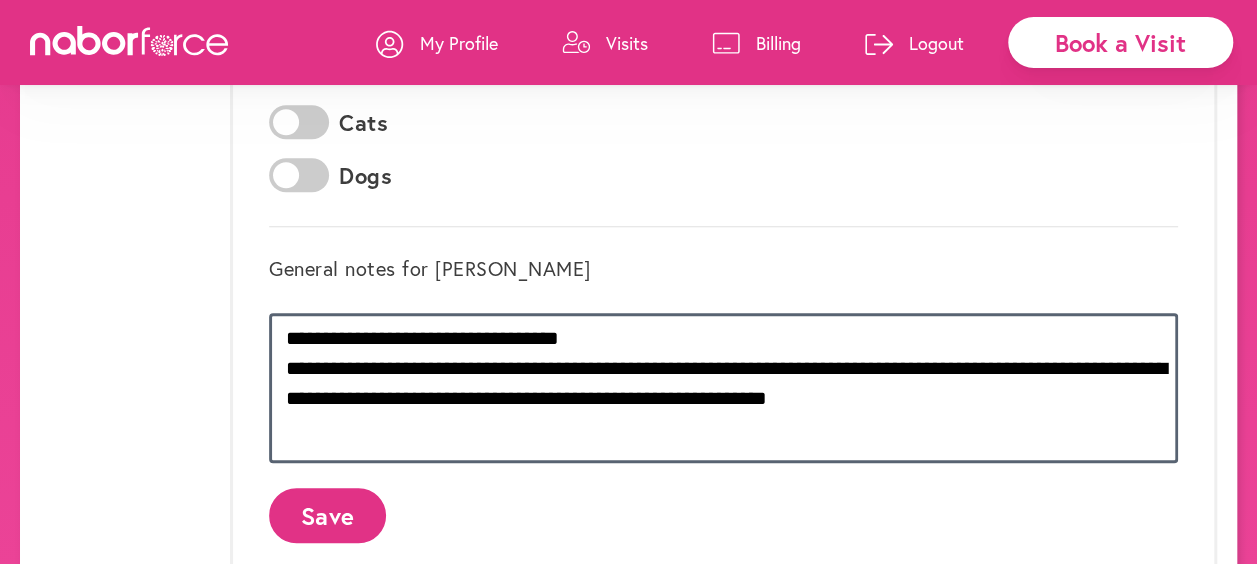 click on "**********" at bounding box center (723, 388) 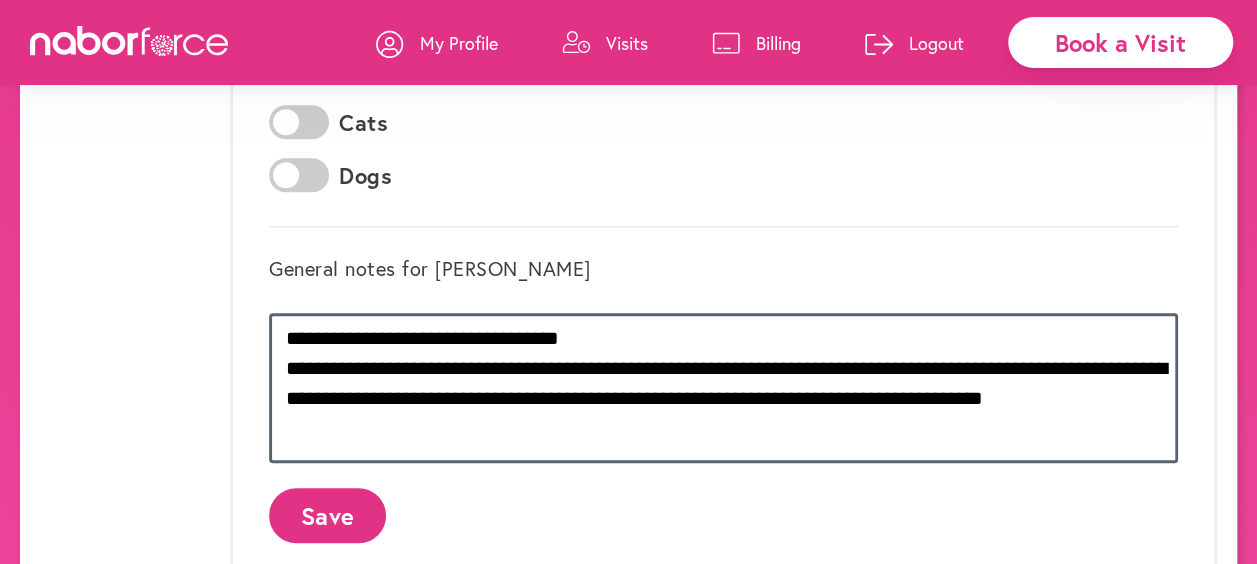 click on "**********" at bounding box center [723, 388] 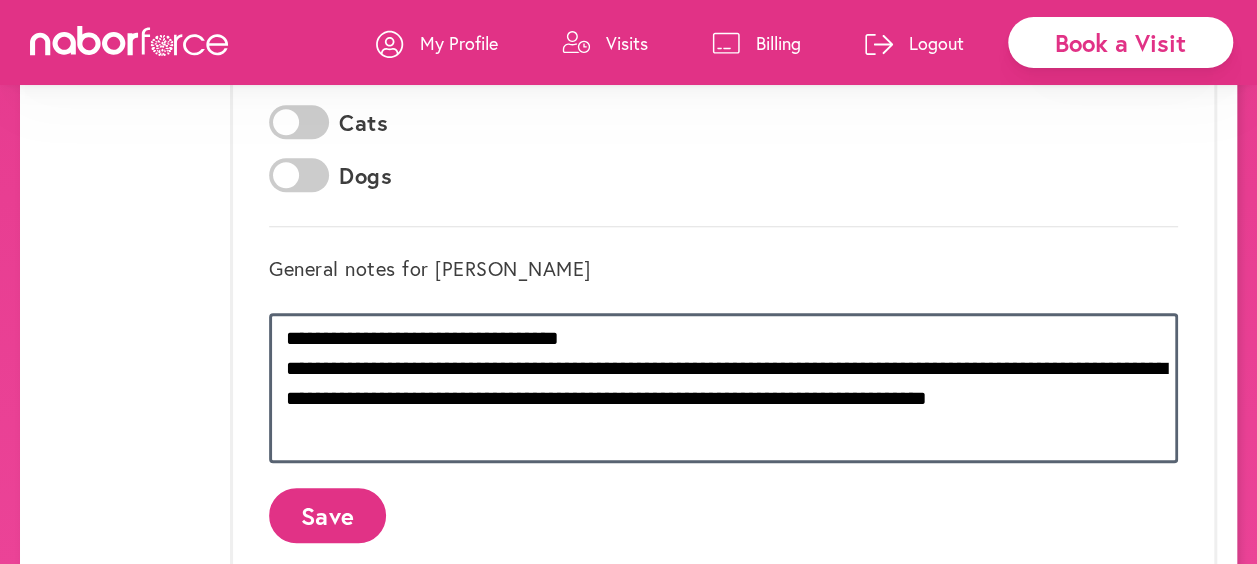 click on "**********" at bounding box center [723, 388] 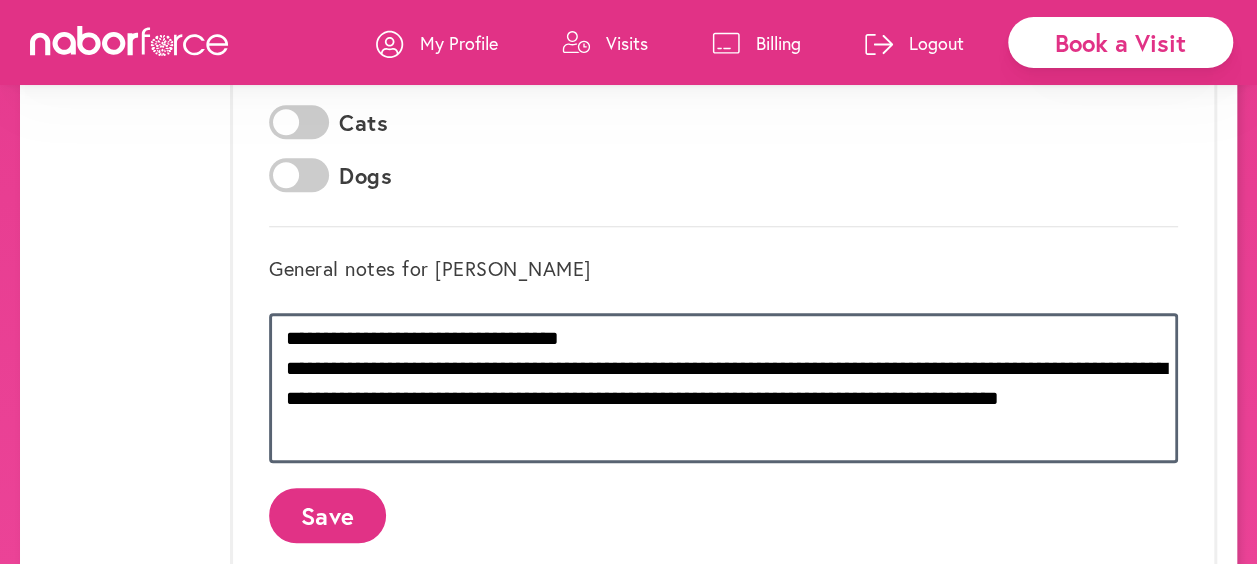 click on "**********" at bounding box center [723, 388] 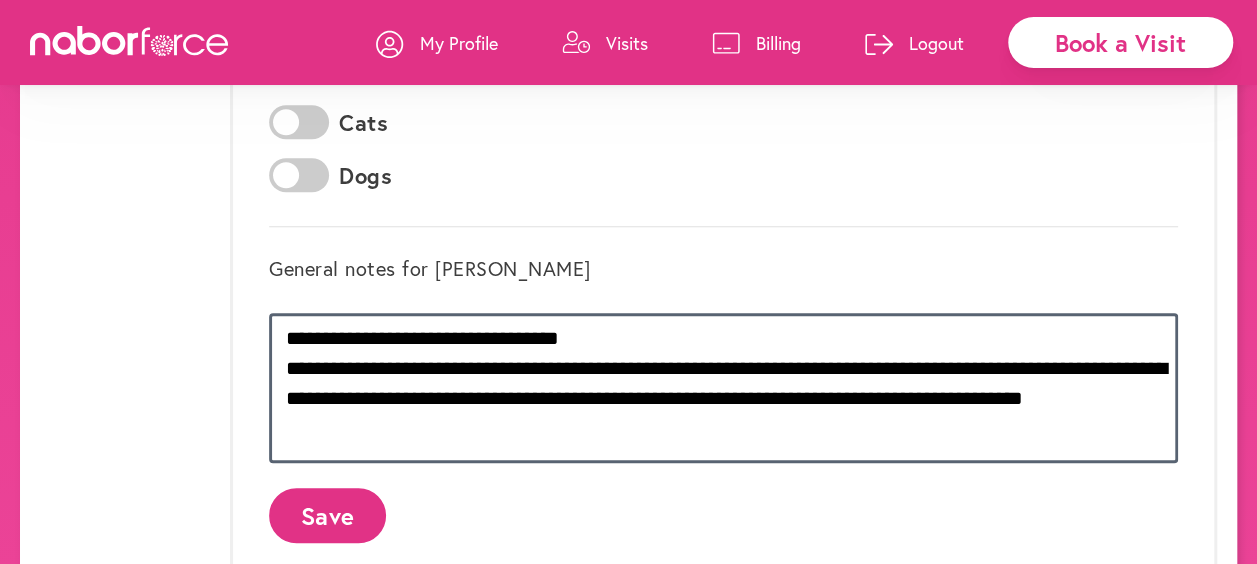 click on "**********" at bounding box center [723, 388] 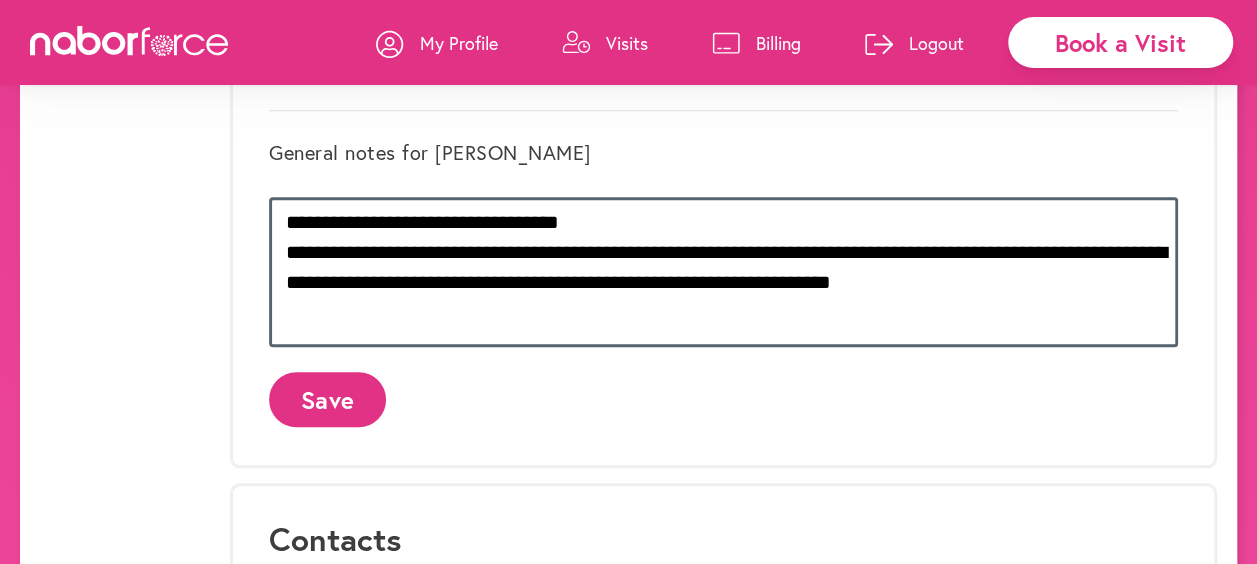 scroll, scrollTop: 700, scrollLeft: 0, axis: vertical 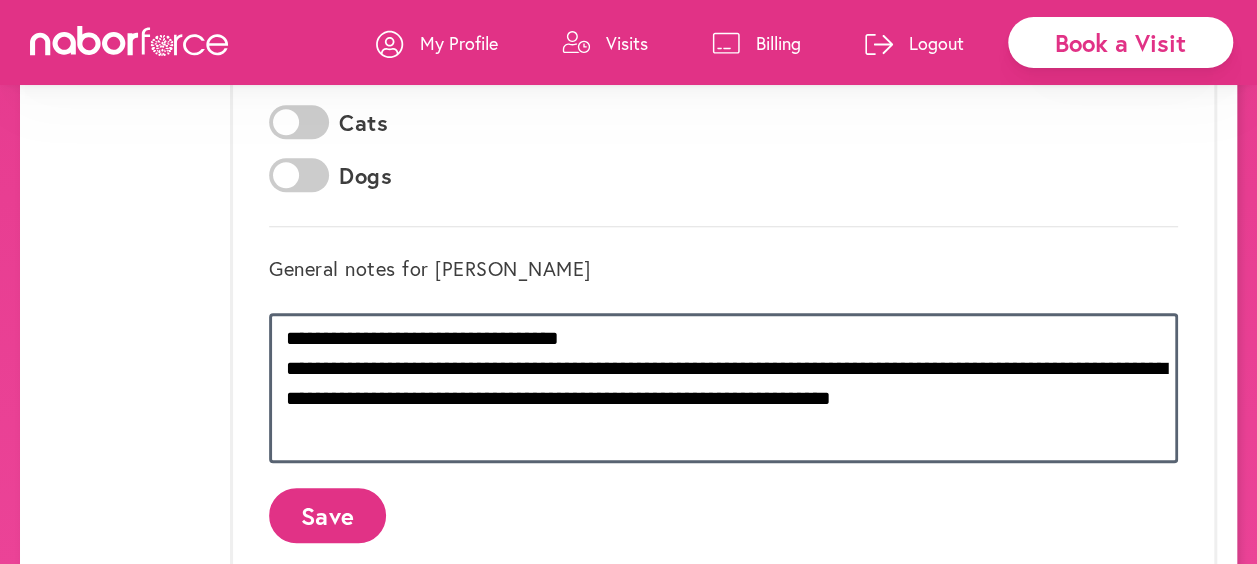 type on "**********" 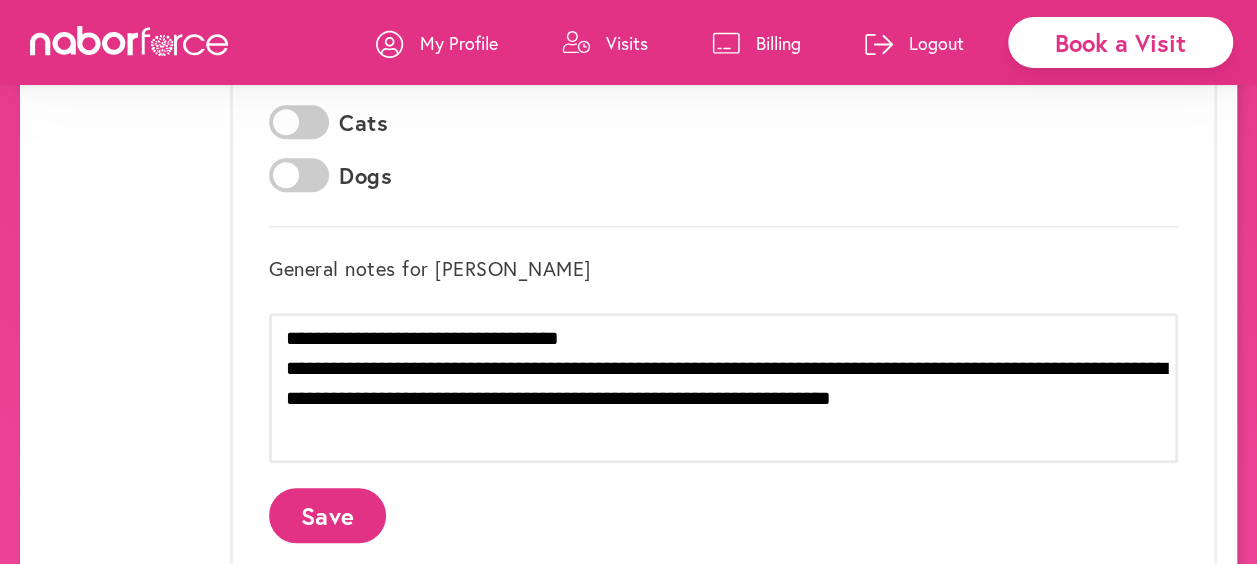 click on "Save" 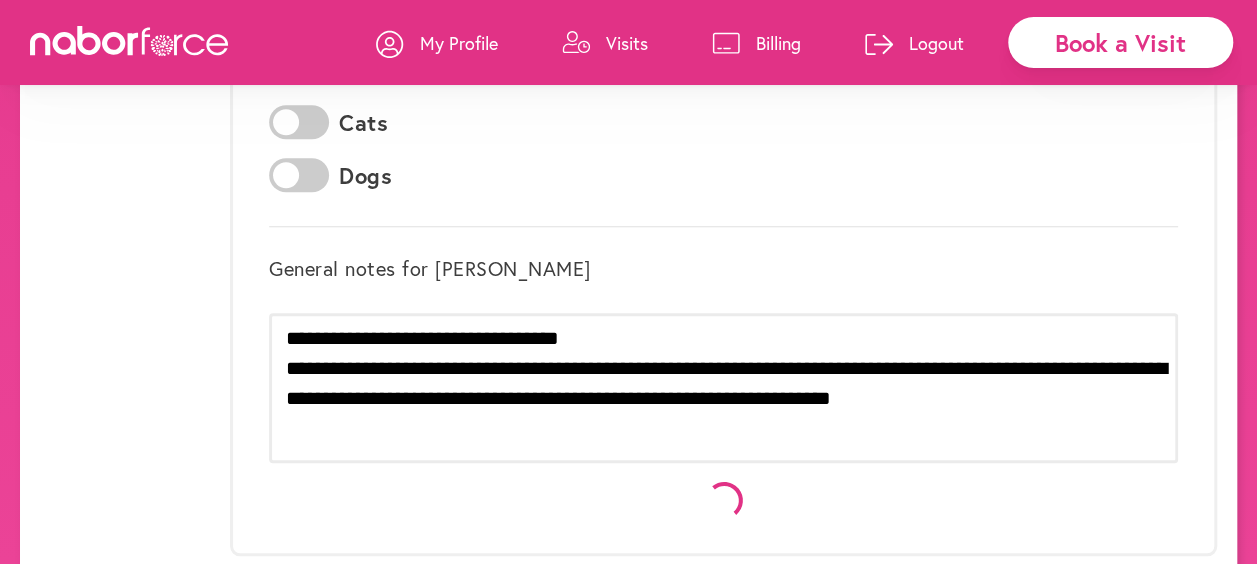 scroll, scrollTop: 0, scrollLeft: 0, axis: both 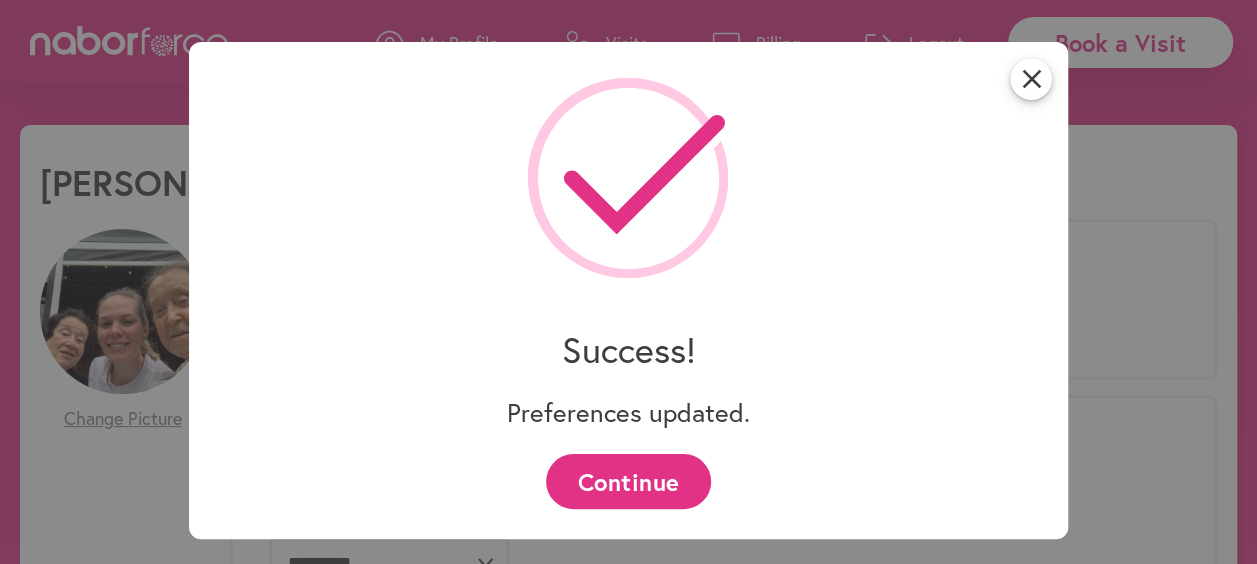 click on "Continue" at bounding box center [628, 481] 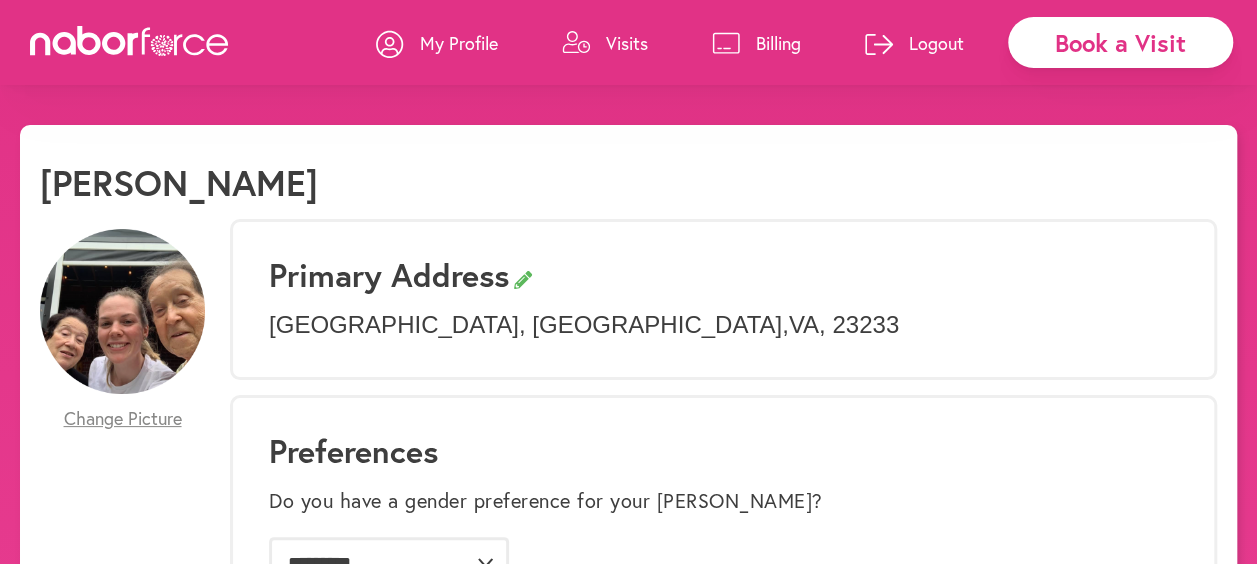 click at bounding box center (122, 311) 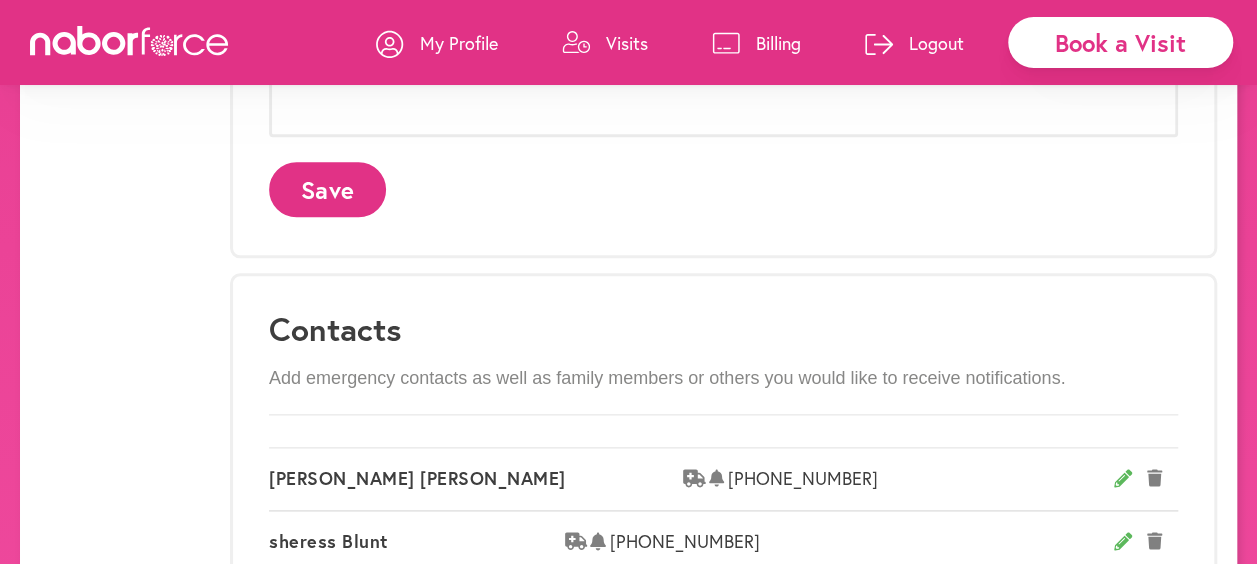 scroll, scrollTop: 950, scrollLeft: 0, axis: vertical 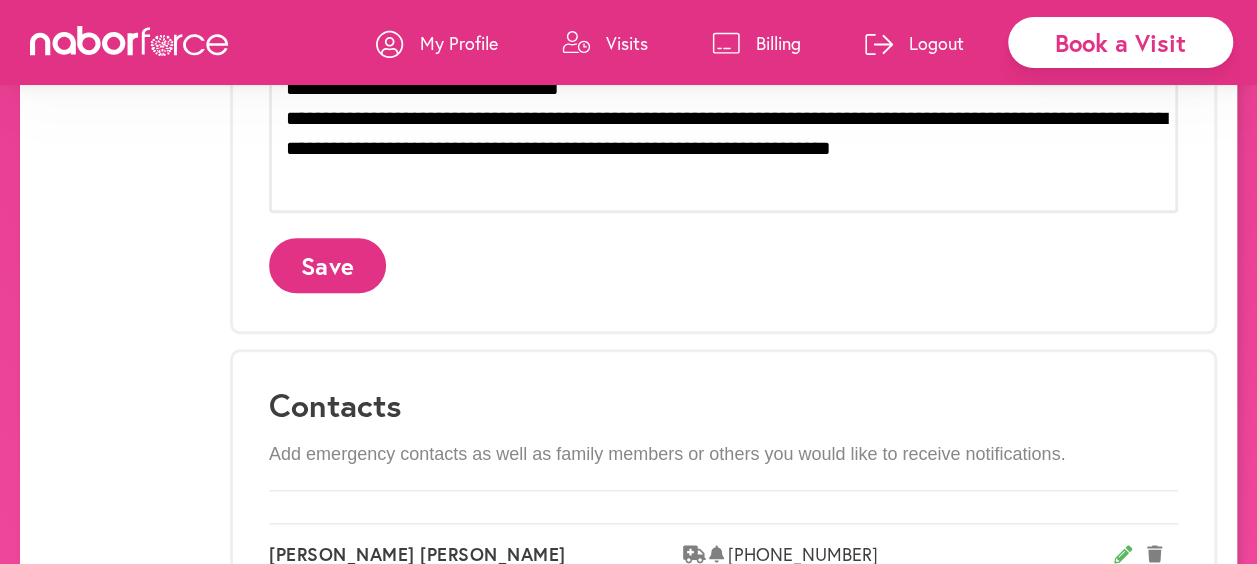 click on "Visits" at bounding box center (627, 43) 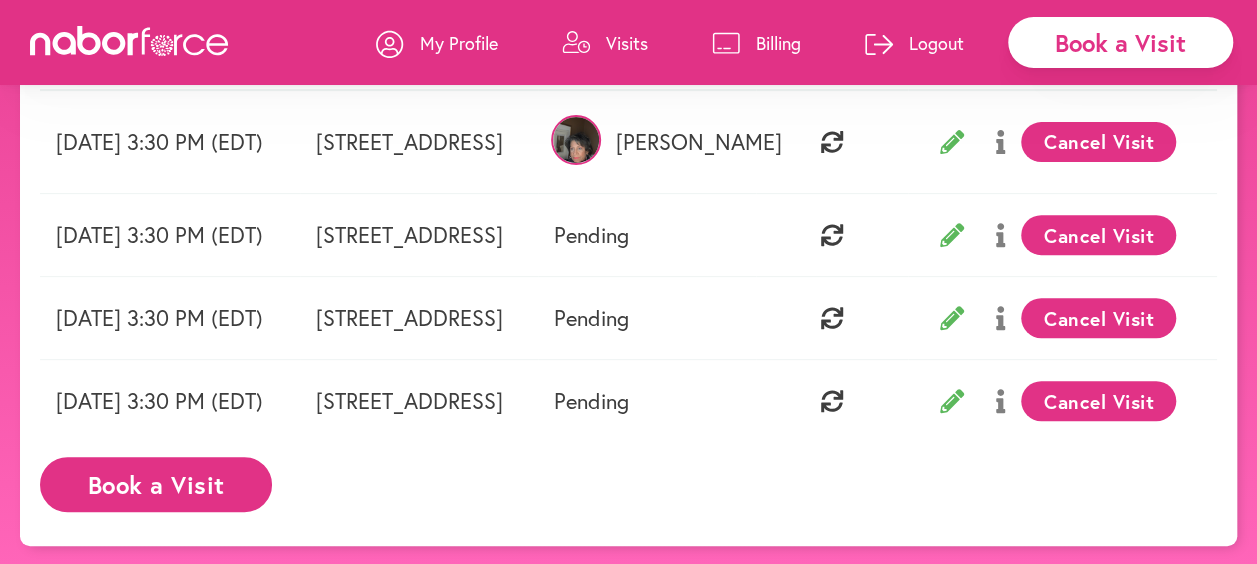 scroll, scrollTop: 68, scrollLeft: 0, axis: vertical 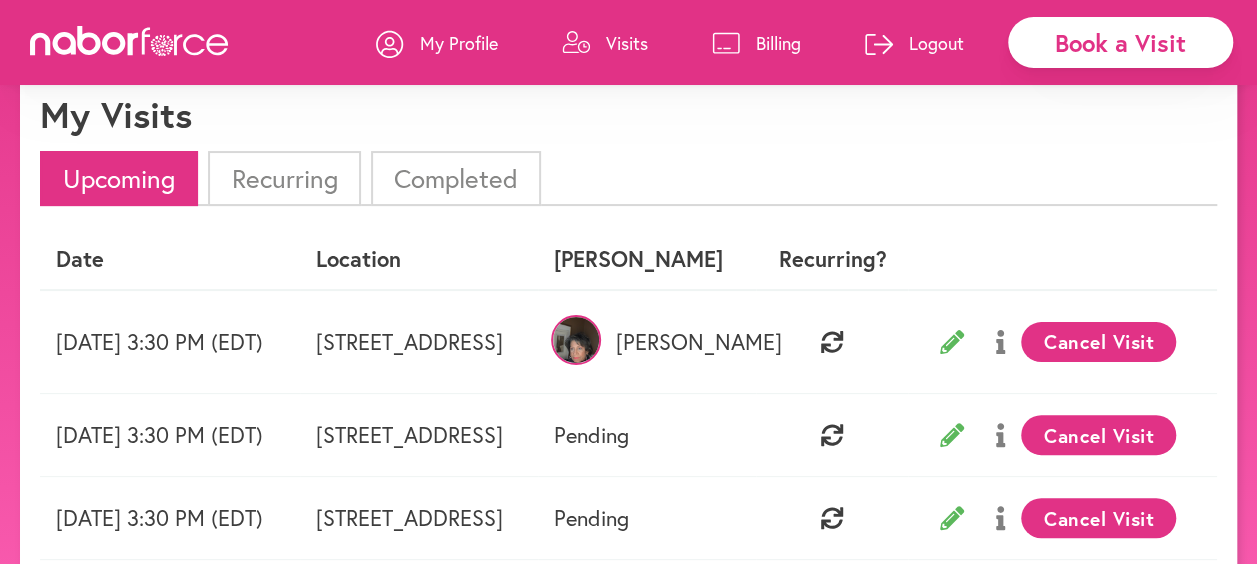 click on "My Profile" at bounding box center [459, 43] 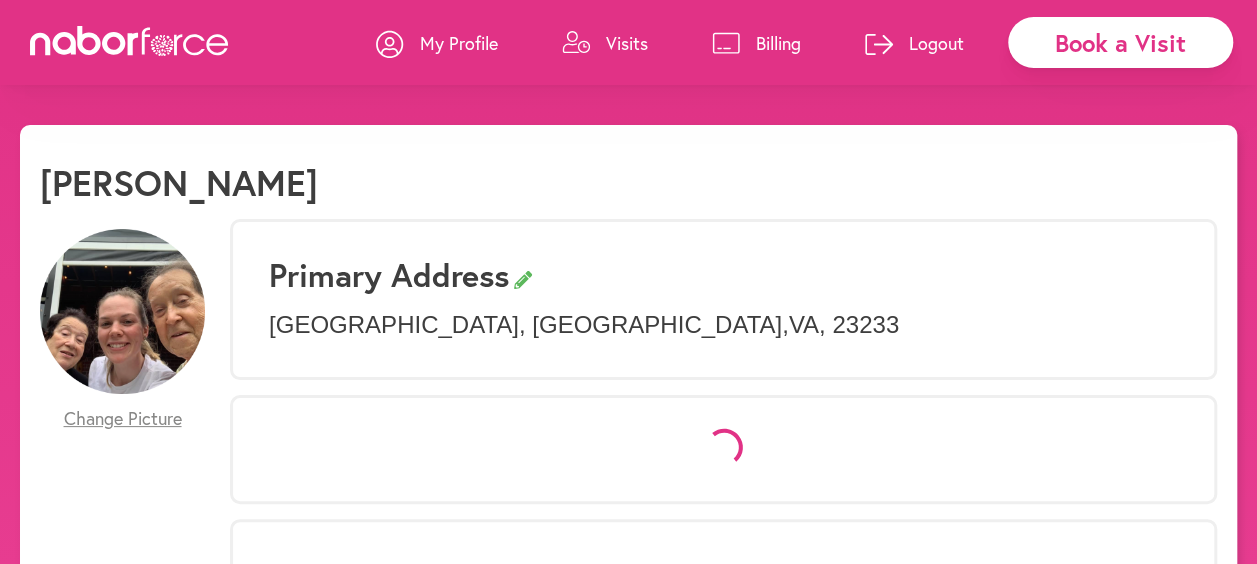 select on "*" 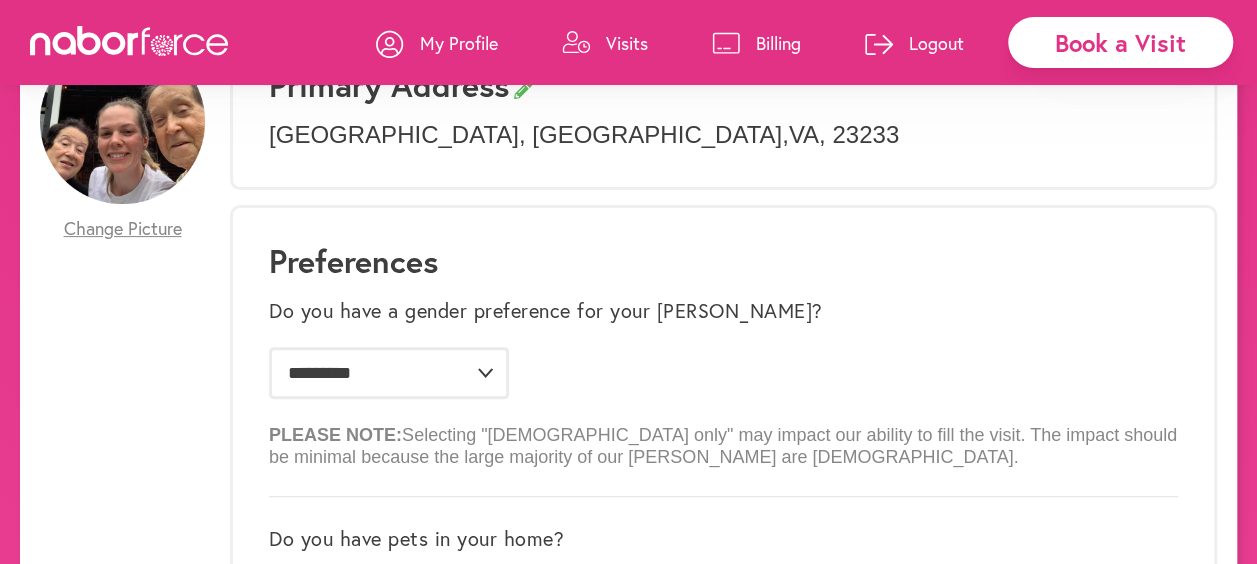 scroll, scrollTop: 0, scrollLeft: 0, axis: both 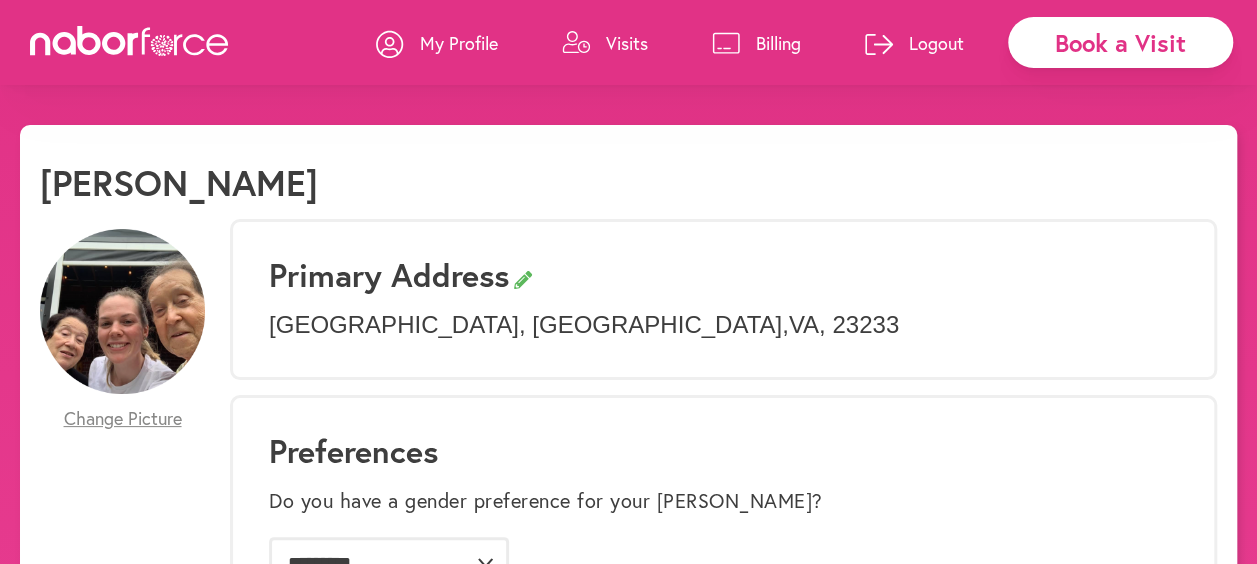 click on "Visits" at bounding box center (605, 43) 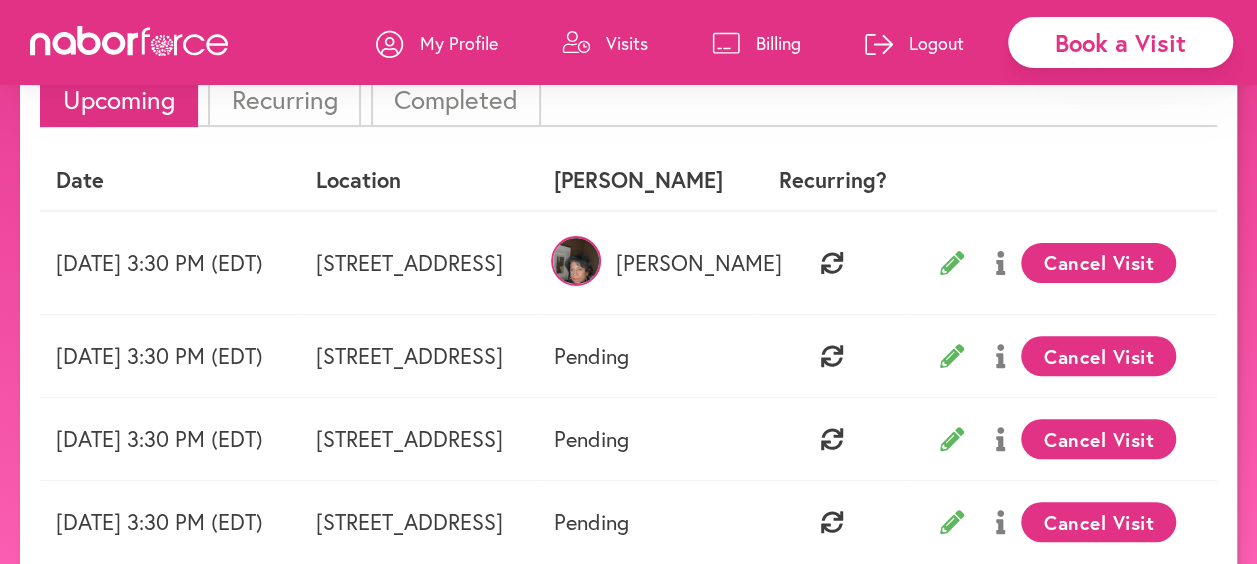 scroll, scrollTop: 0, scrollLeft: 0, axis: both 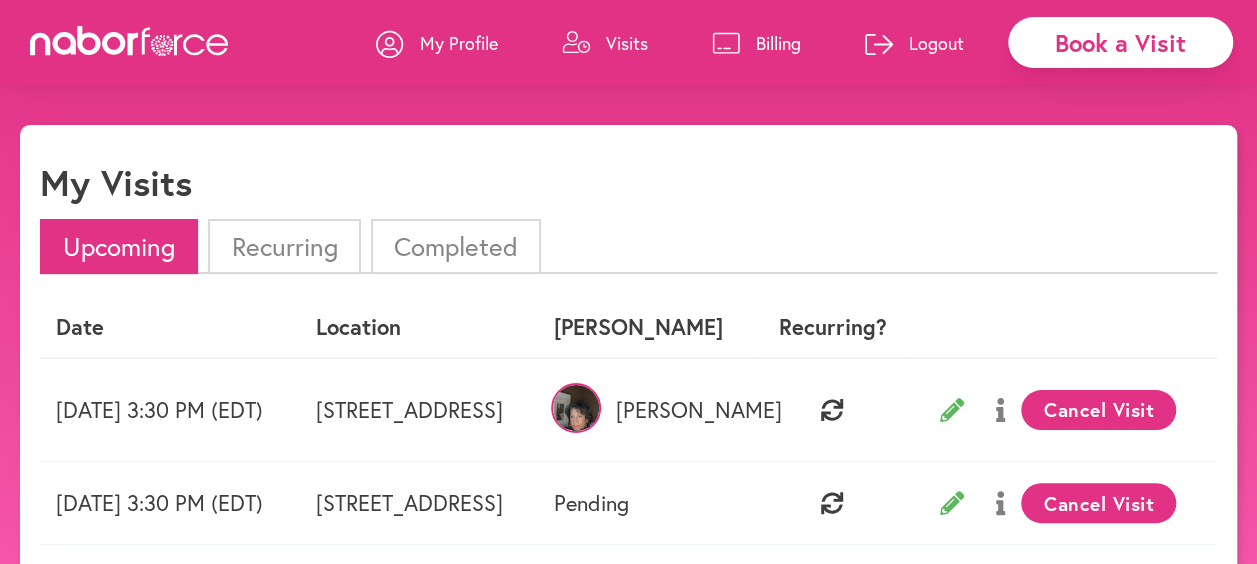 click on "Billing" at bounding box center (778, 43) 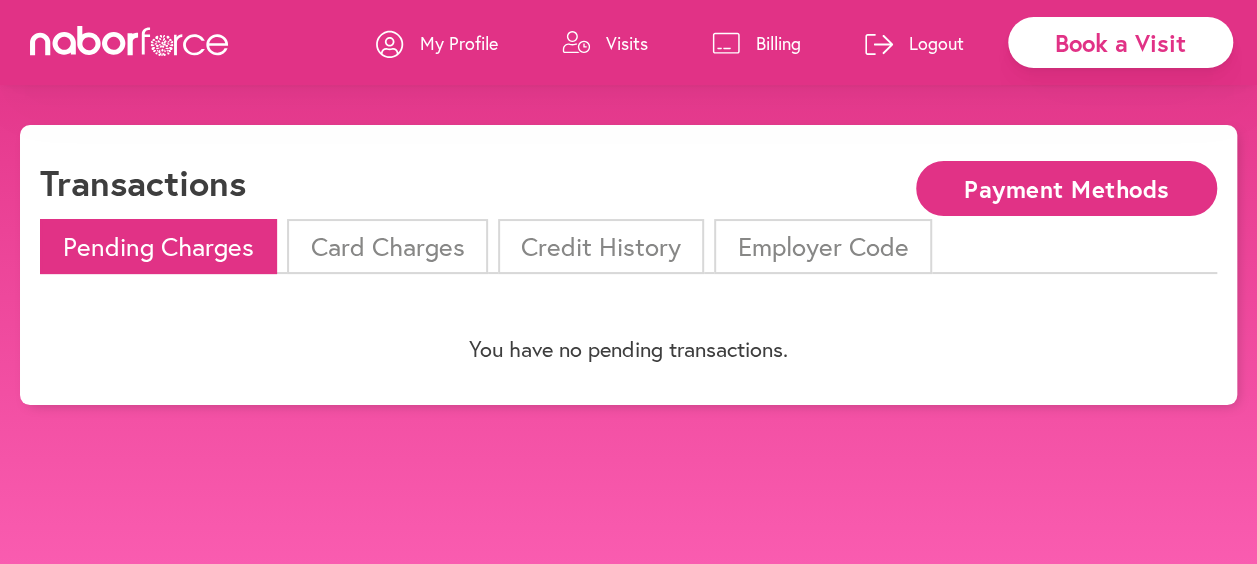 click on "Card Charges" at bounding box center (387, 246) 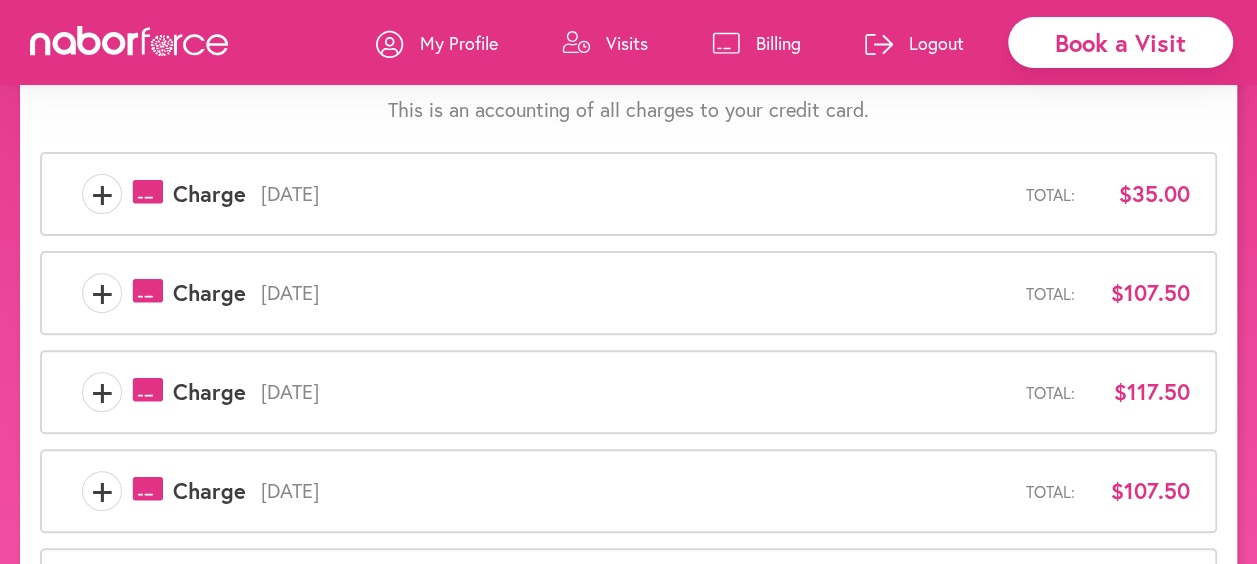 scroll, scrollTop: 0, scrollLeft: 0, axis: both 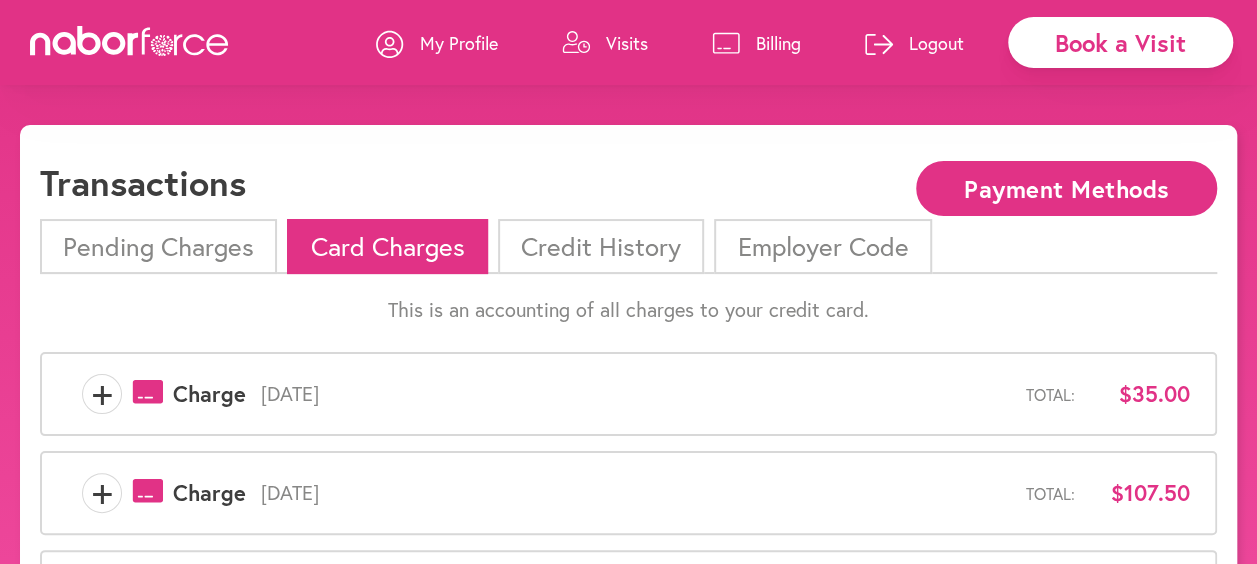 click on "Credit History" at bounding box center [601, 246] 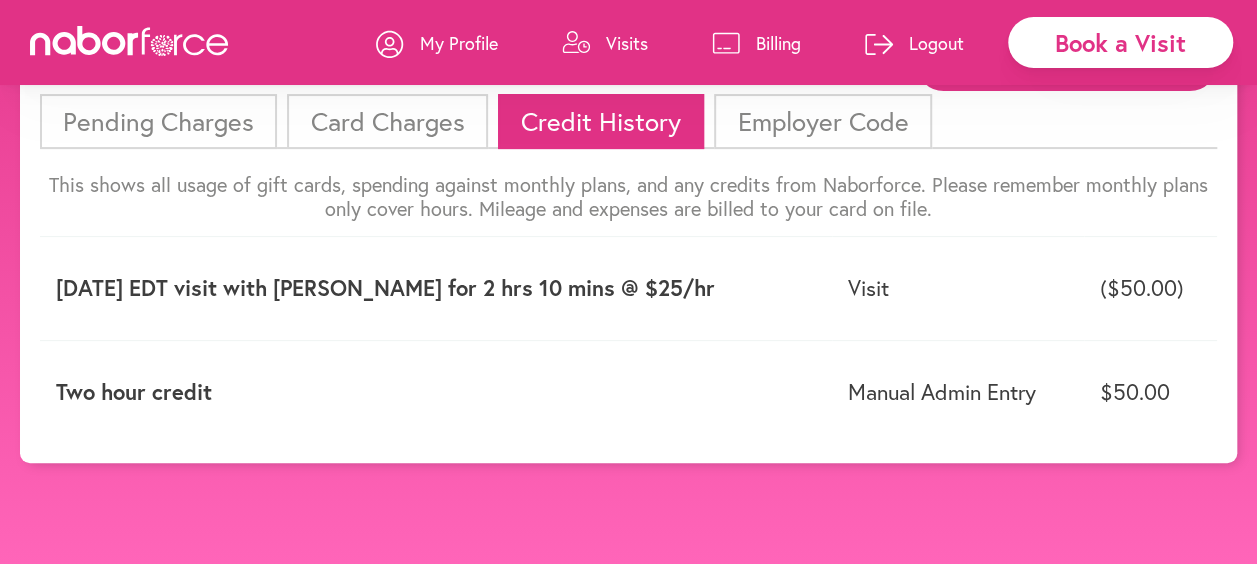 scroll, scrollTop: 0, scrollLeft: 0, axis: both 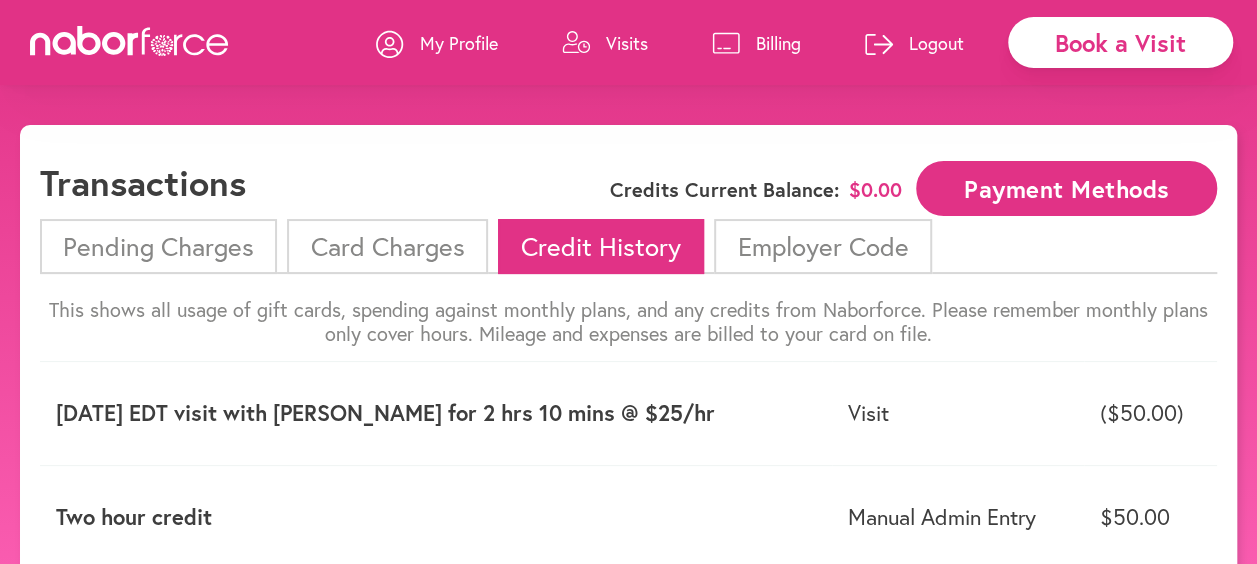 click on "Employer Code" at bounding box center (822, 246) 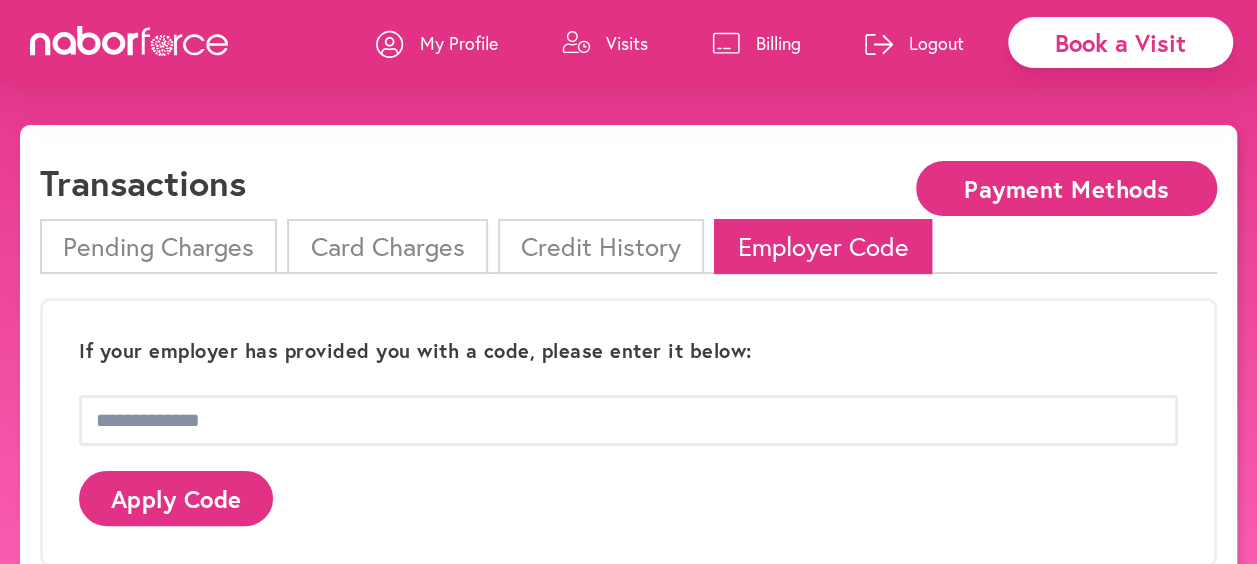click on "Payment Methods" at bounding box center (1066, 188) 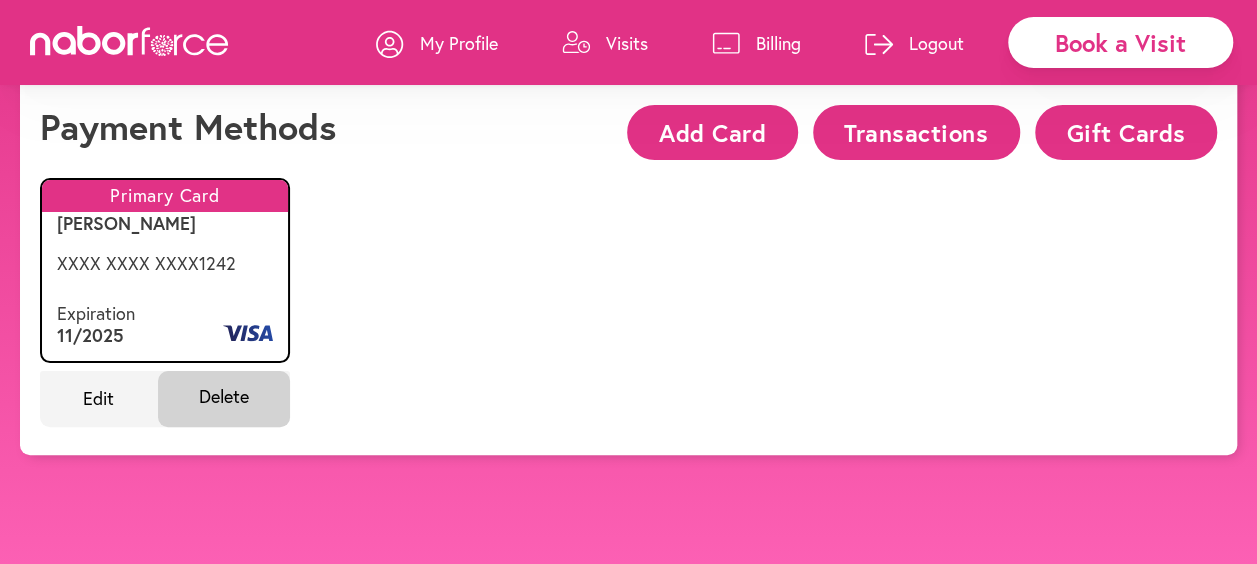 scroll, scrollTop: 0, scrollLeft: 0, axis: both 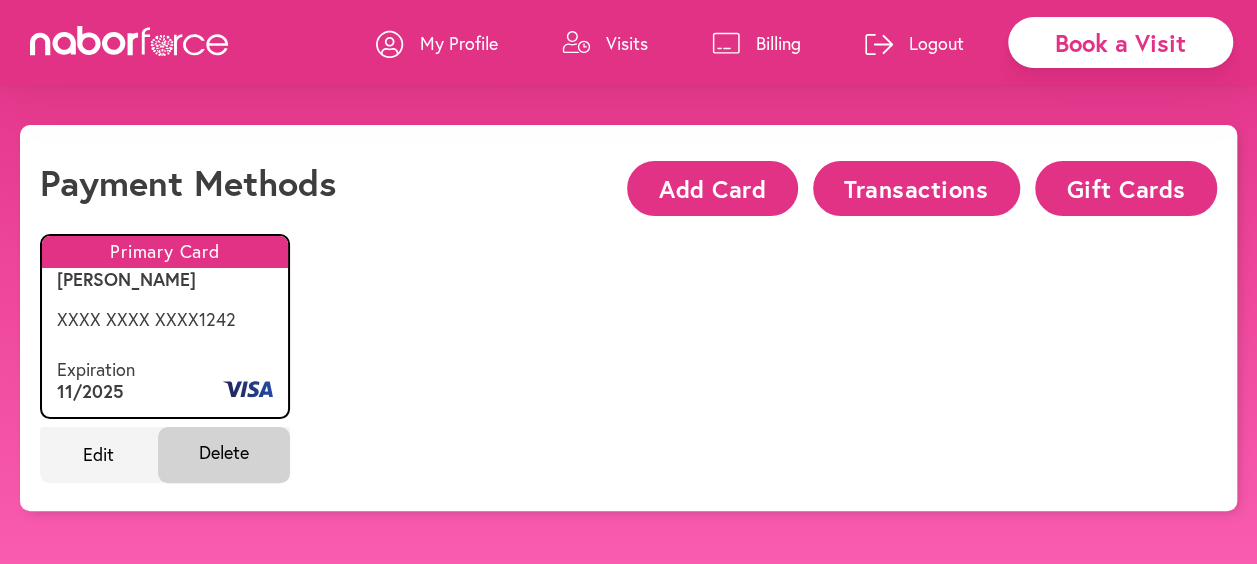 click on "Logout" at bounding box center (936, 43) 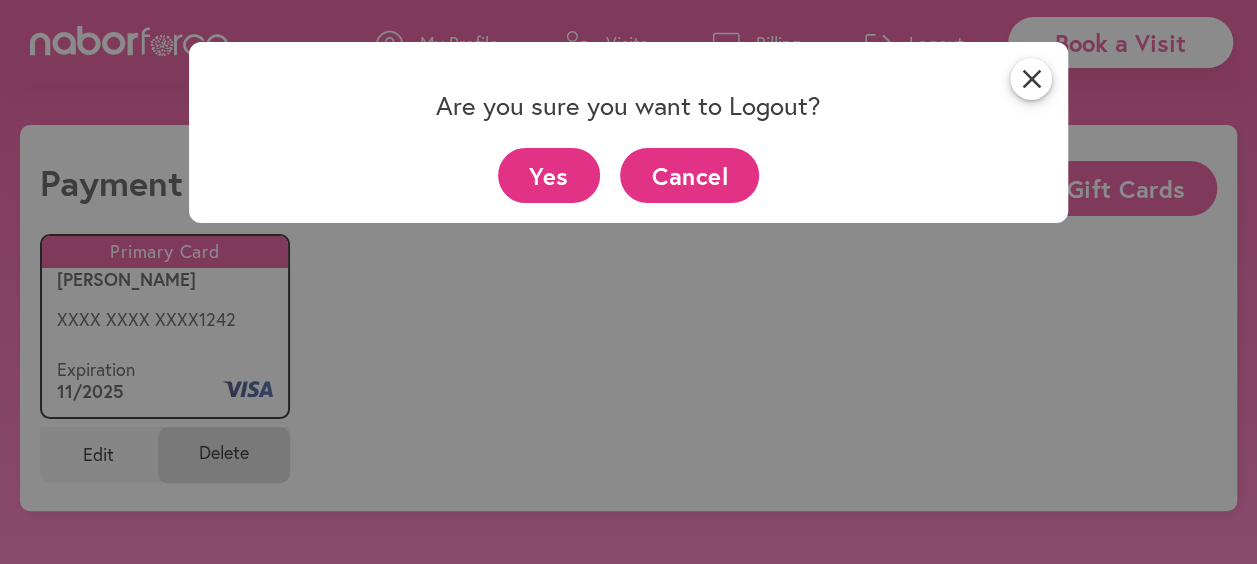 click on "Yes" at bounding box center (549, 175) 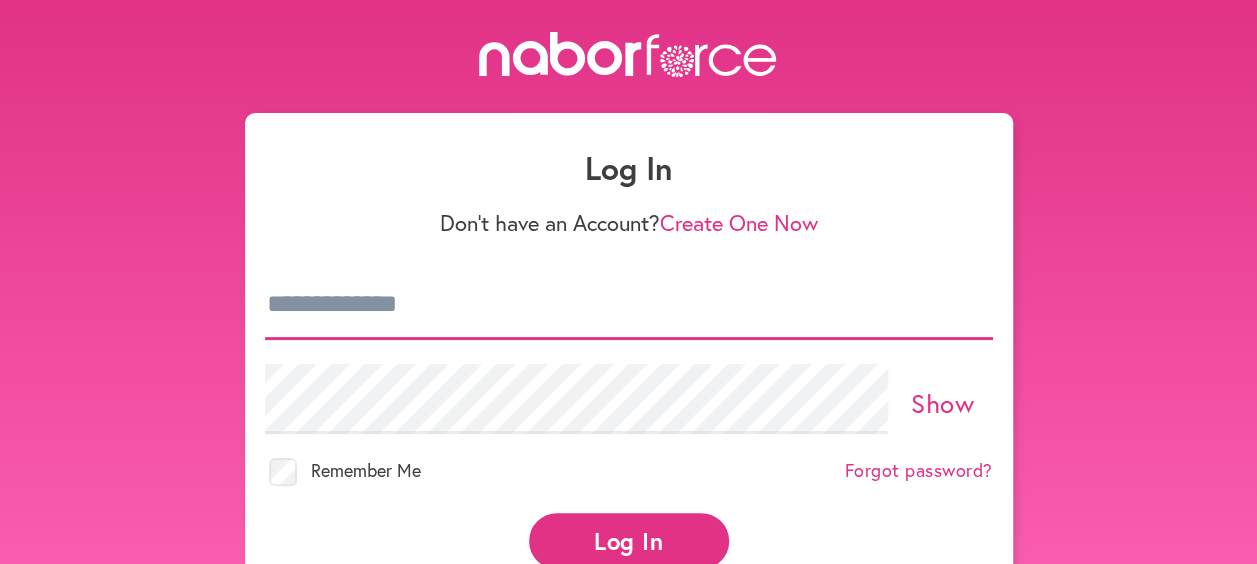 type on "**********" 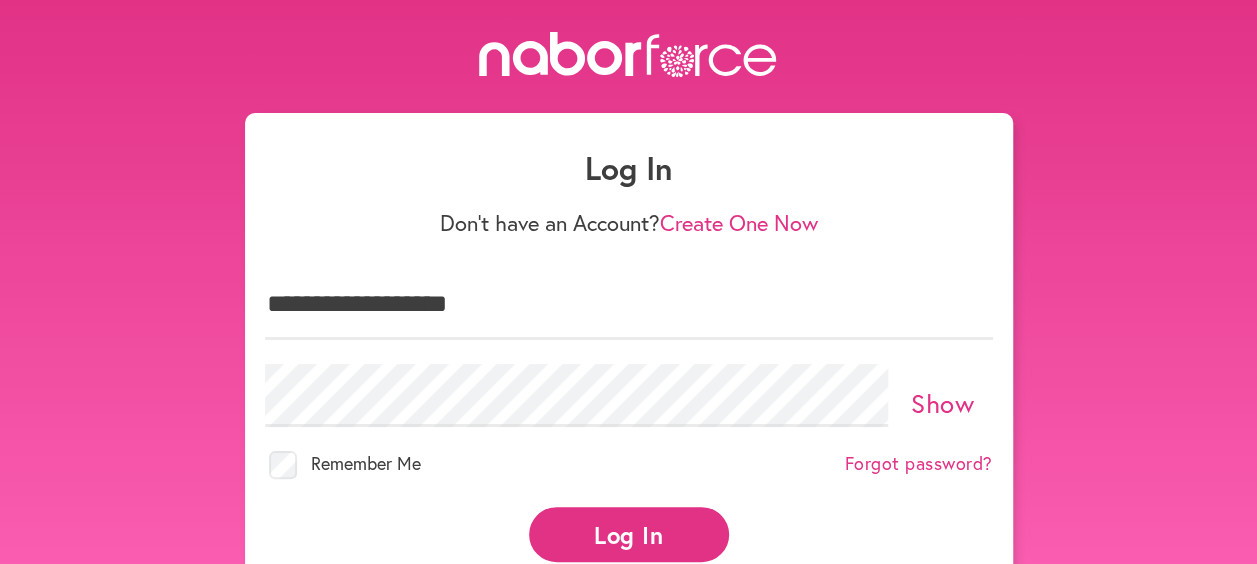 click on "Show" at bounding box center [942, 403] 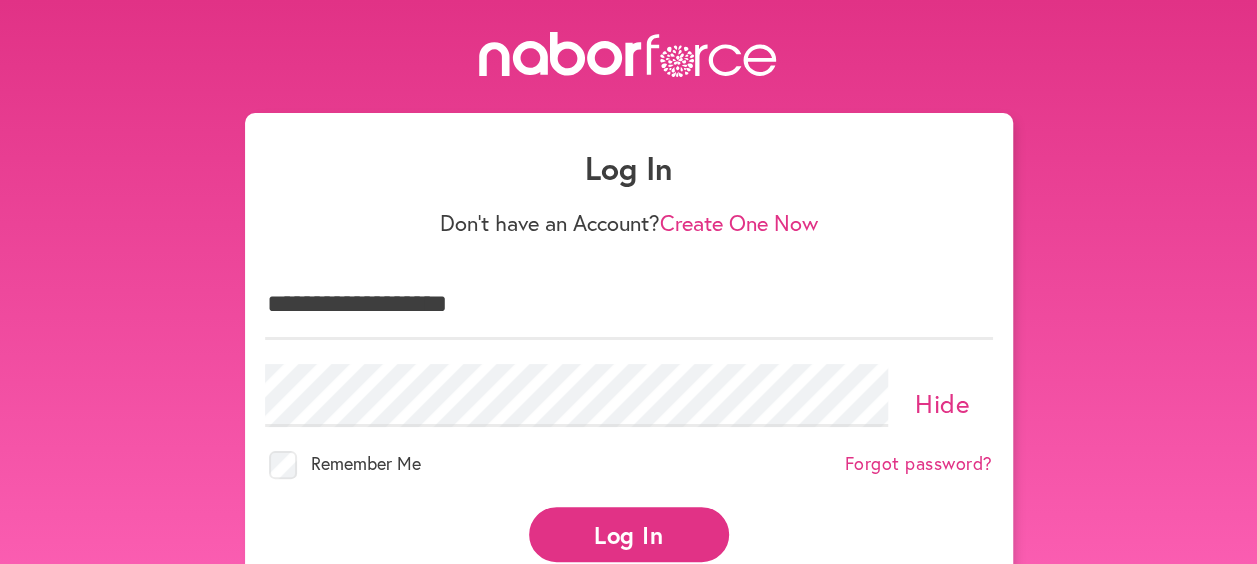 click on "Hide" at bounding box center (942, 403) 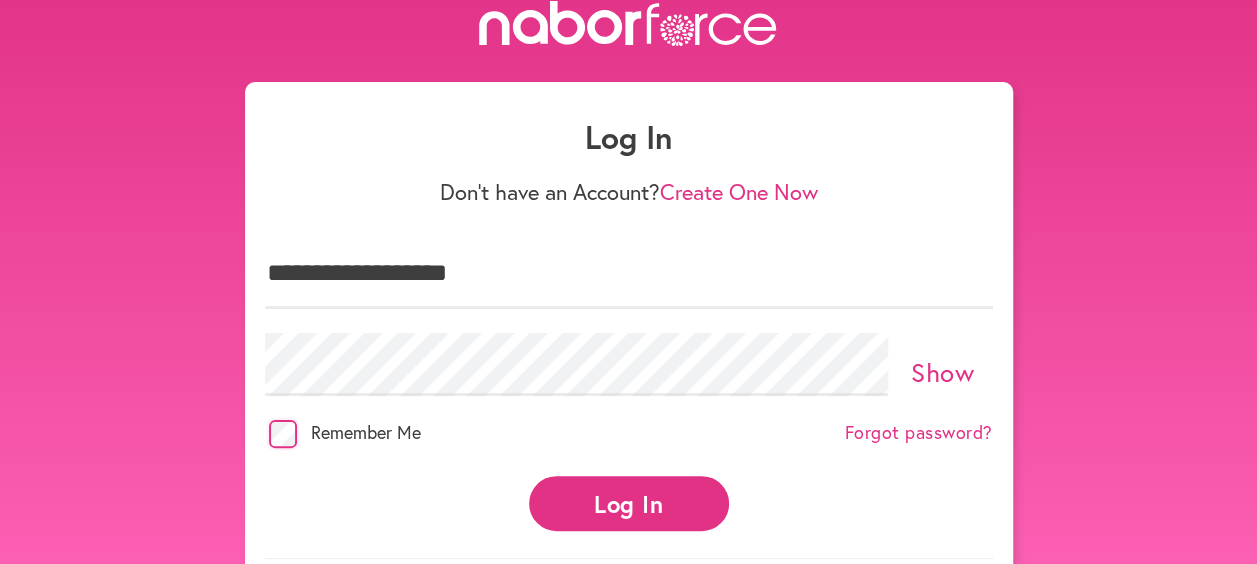scroll, scrollTop: 0, scrollLeft: 0, axis: both 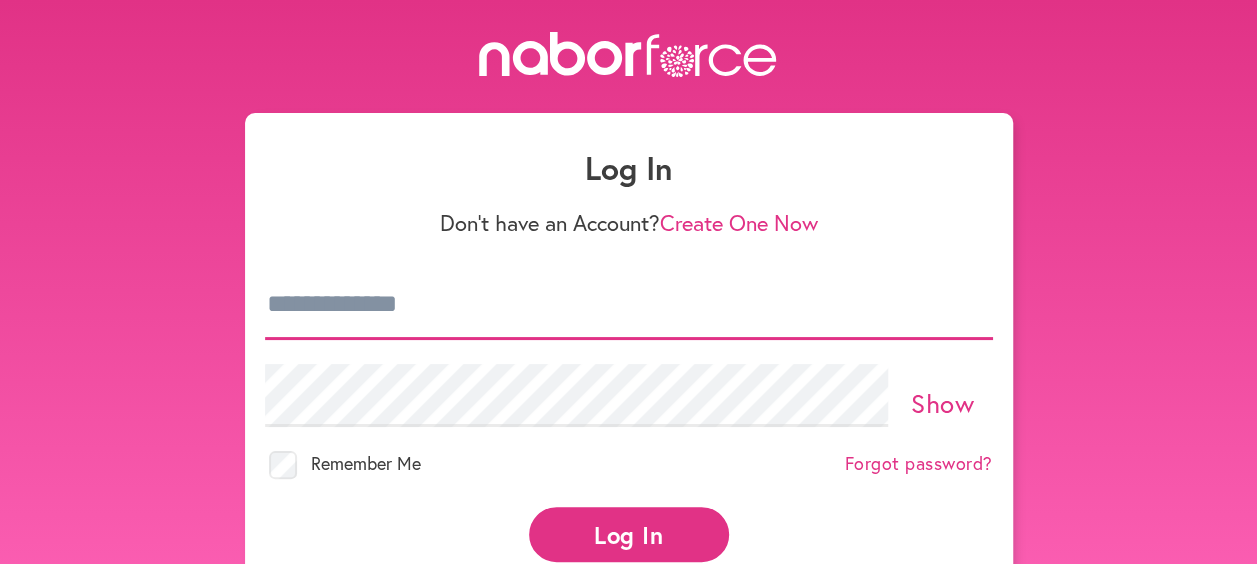 type on "**********" 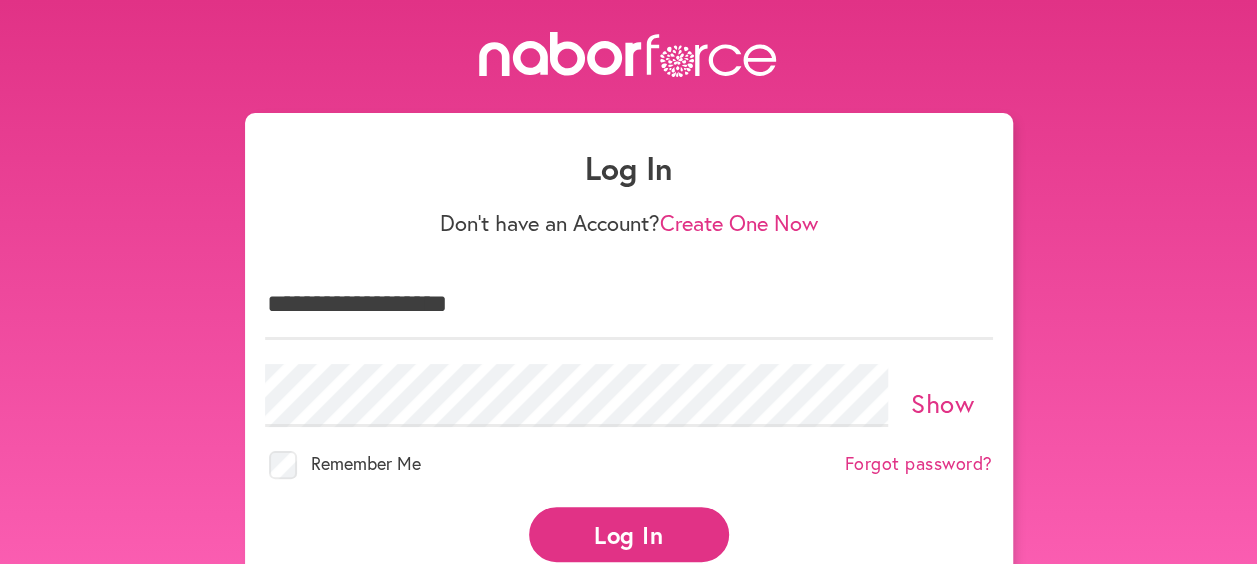 click on "Show" at bounding box center (942, 403) 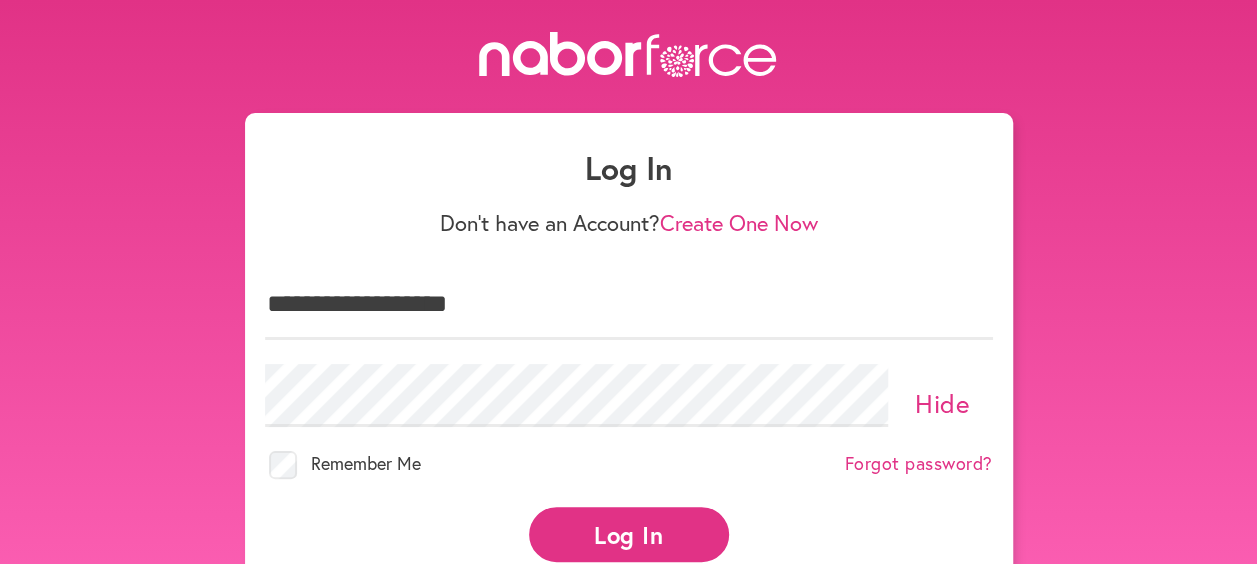 click on "Hide" at bounding box center [942, 403] 